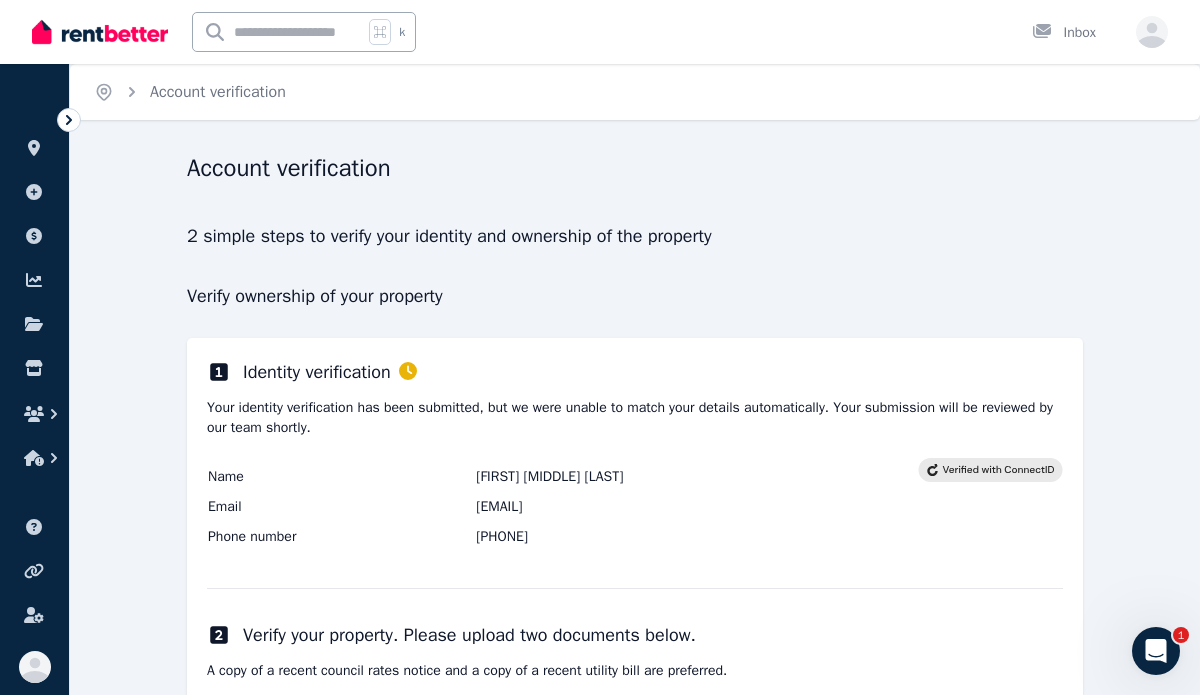 scroll, scrollTop: 383, scrollLeft: 0, axis: vertical 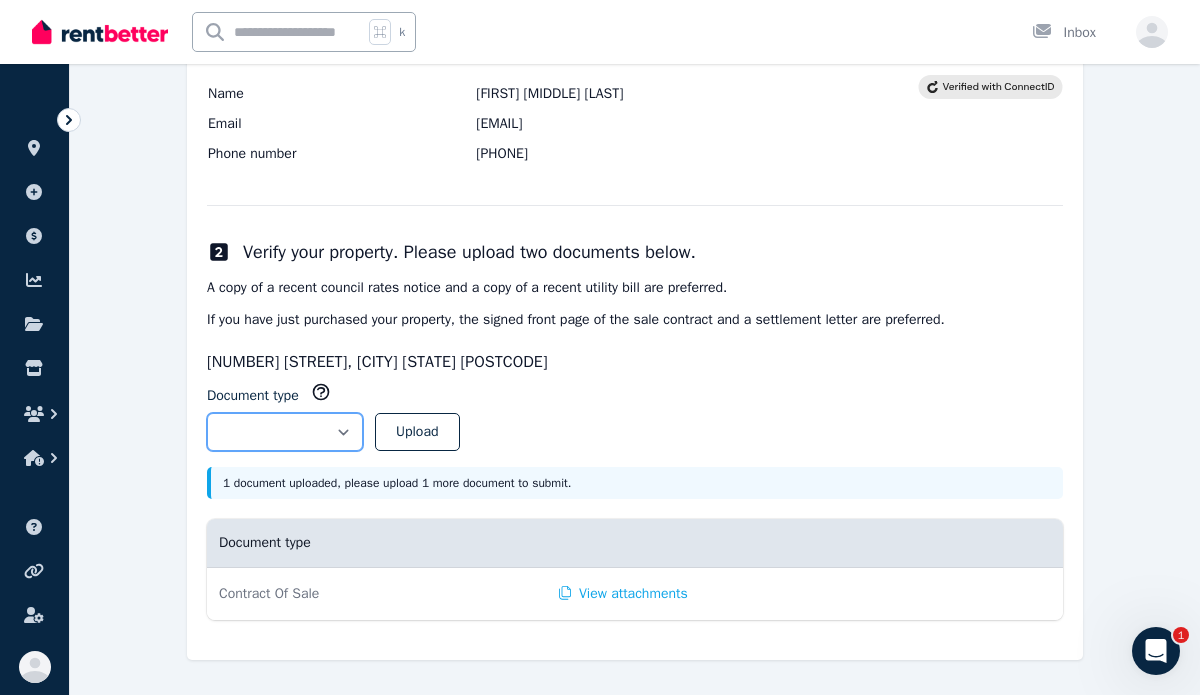 click on "**********" at bounding box center [285, 432] 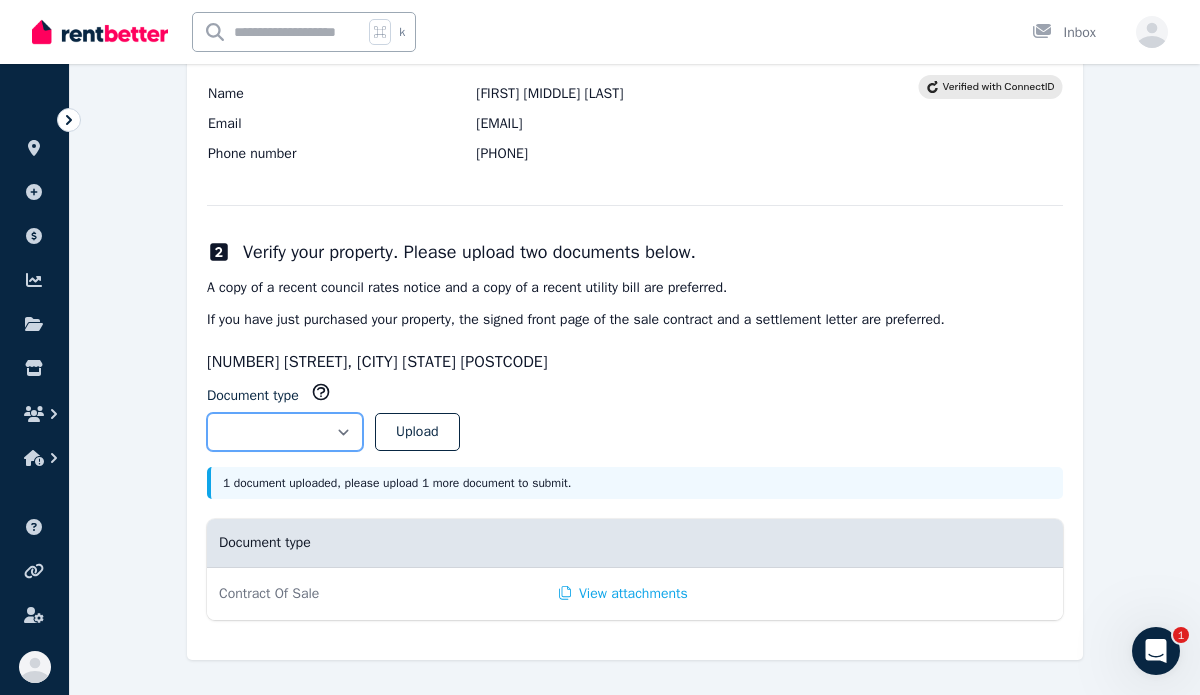 select on "**********" 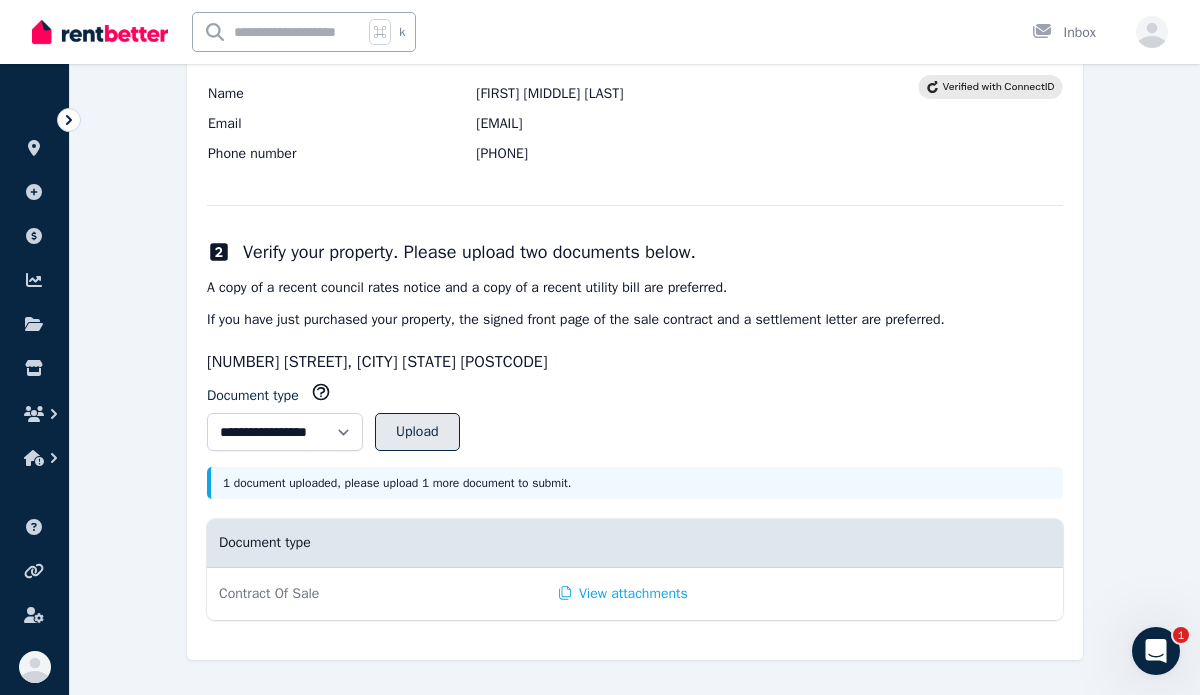 click on "Upload" at bounding box center (417, 432) 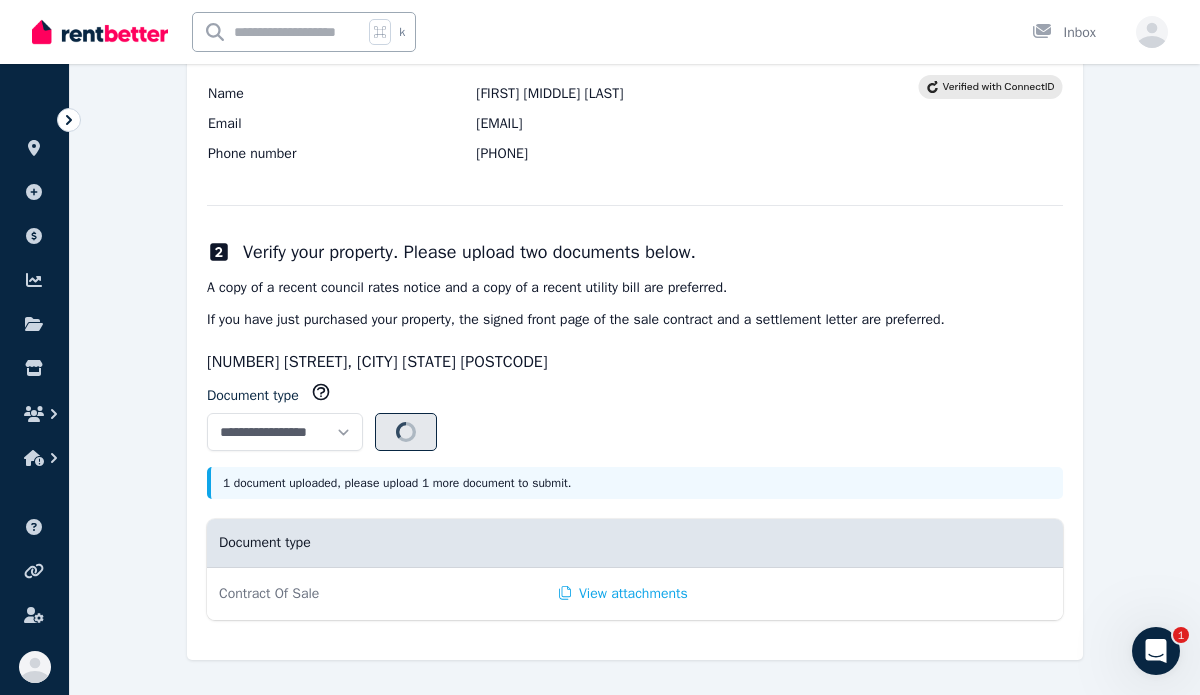 select 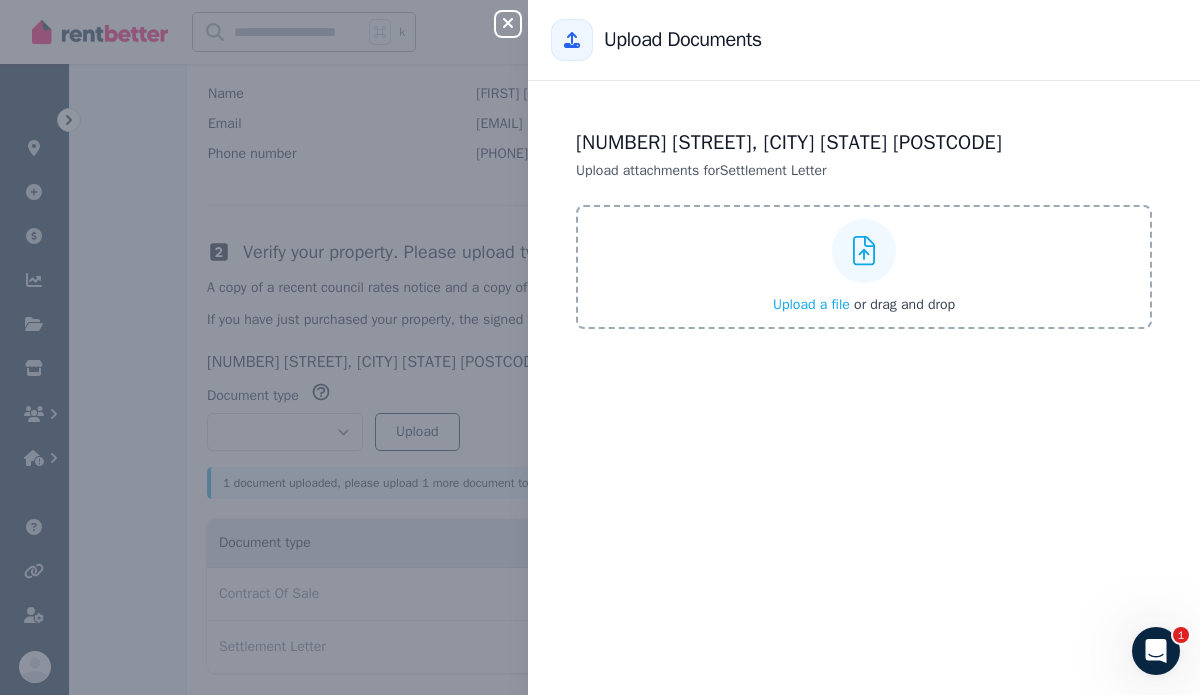 click on "Upload a file" at bounding box center (811, 304) 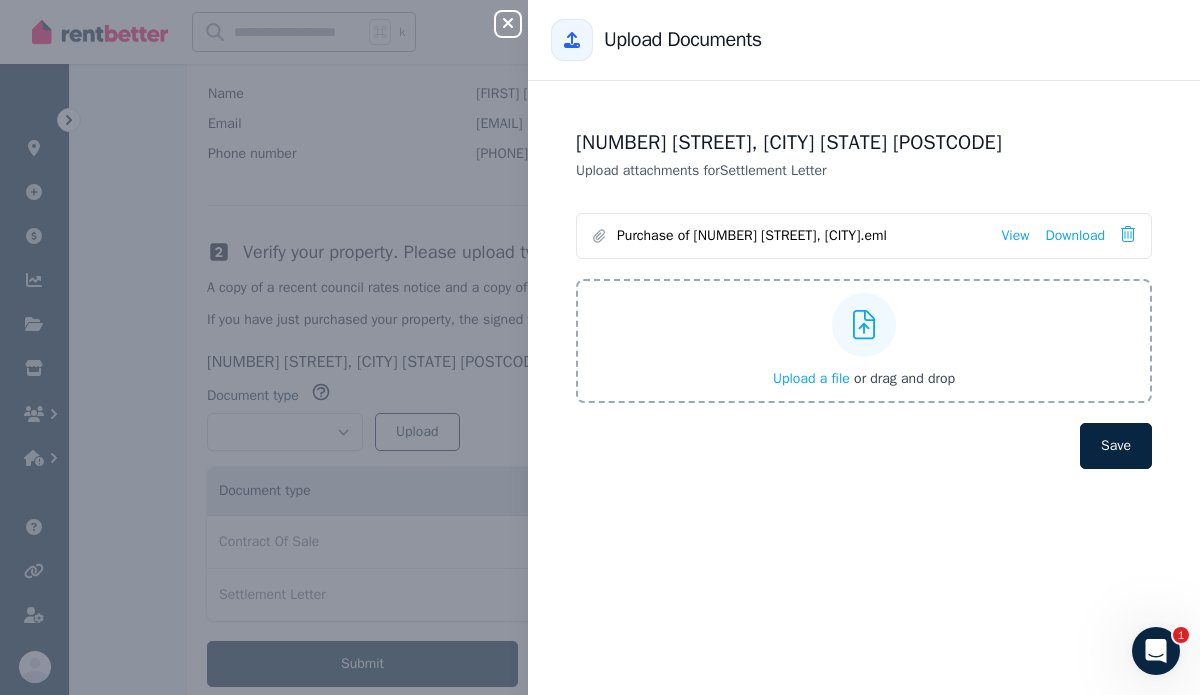 click on "[NUMBER] [STREET], [CITY] [STATE] [POSTCODE] Upload attachments for Settlement Letter Purchase of [NUMBER] [STREET], [CITY].eml View Download Upload a file or drag and drop Uploaded " Purchase of [NUMBER] [STREET], [CITY].eml " Save" at bounding box center (864, 388) 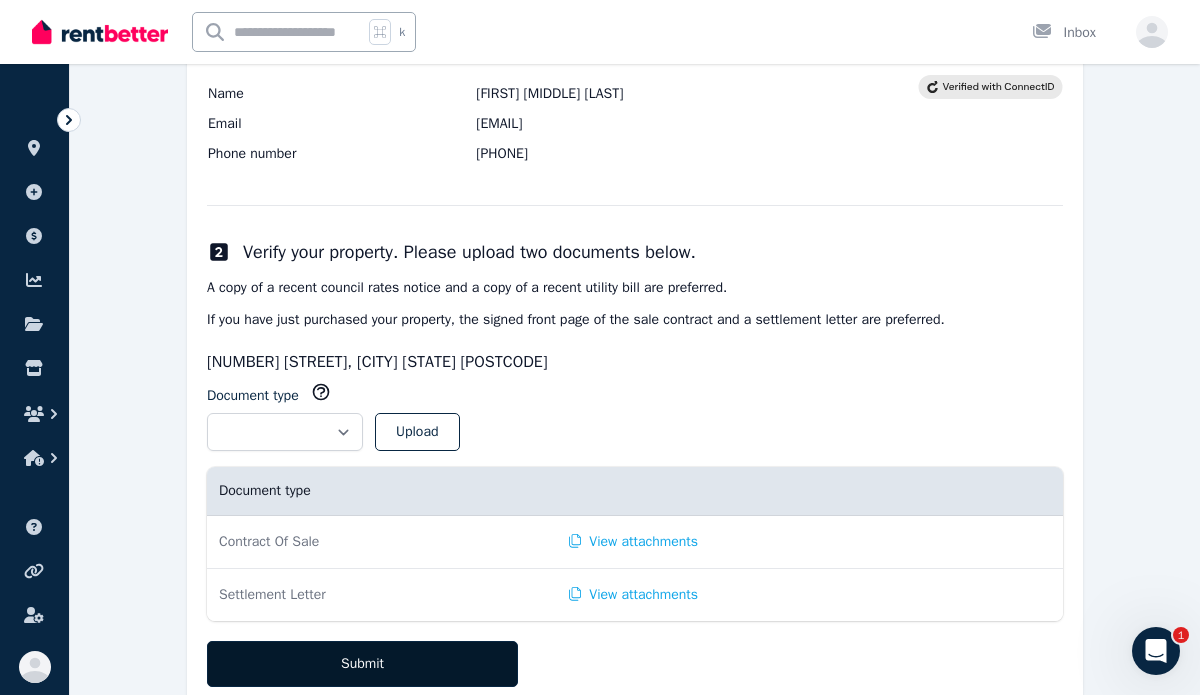 click on "Submit" at bounding box center [362, 664] 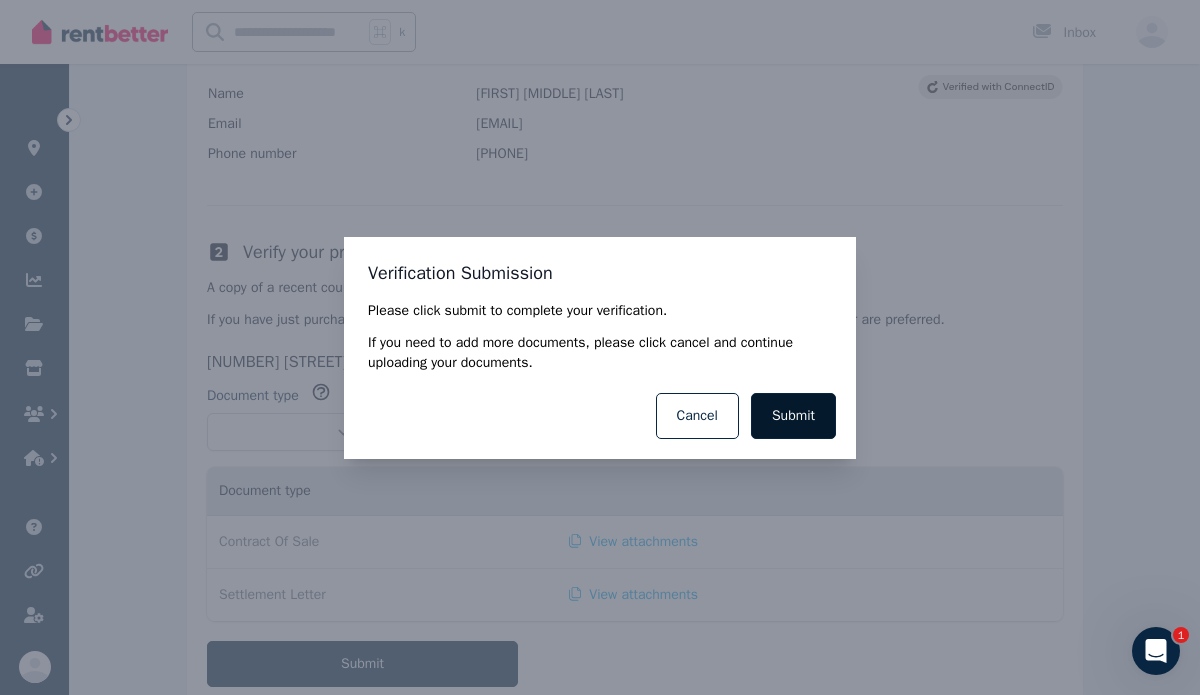 click on "Submit" at bounding box center (793, 416) 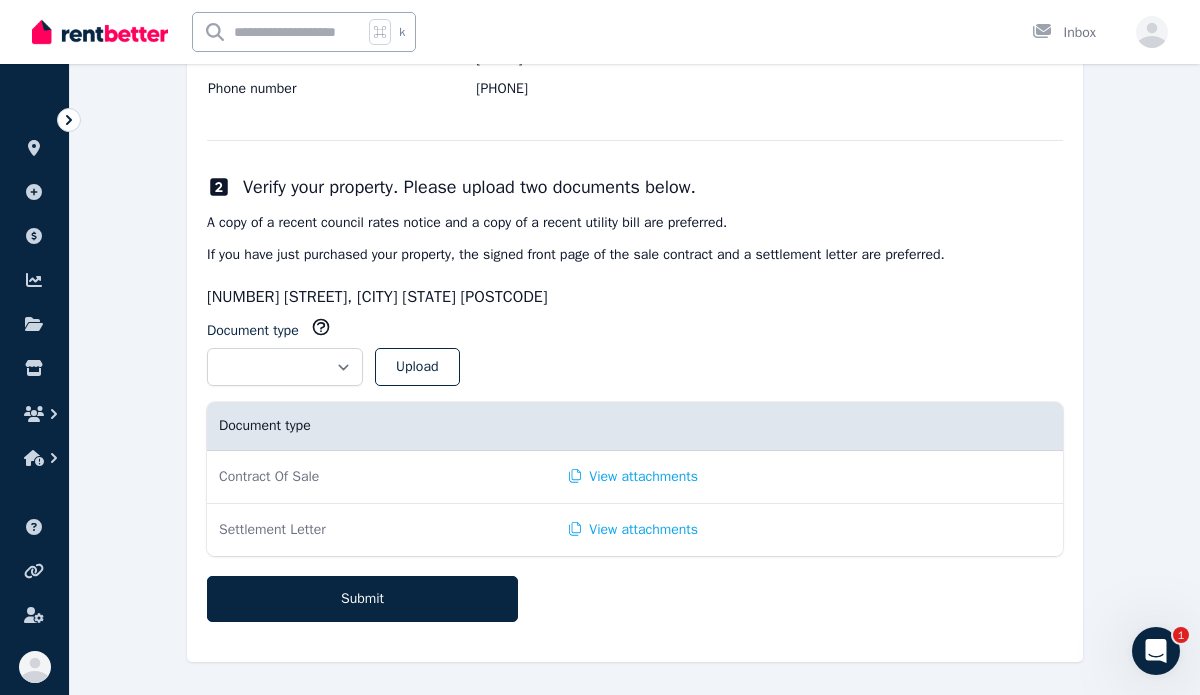 scroll, scrollTop: 450, scrollLeft: 0, axis: vertical 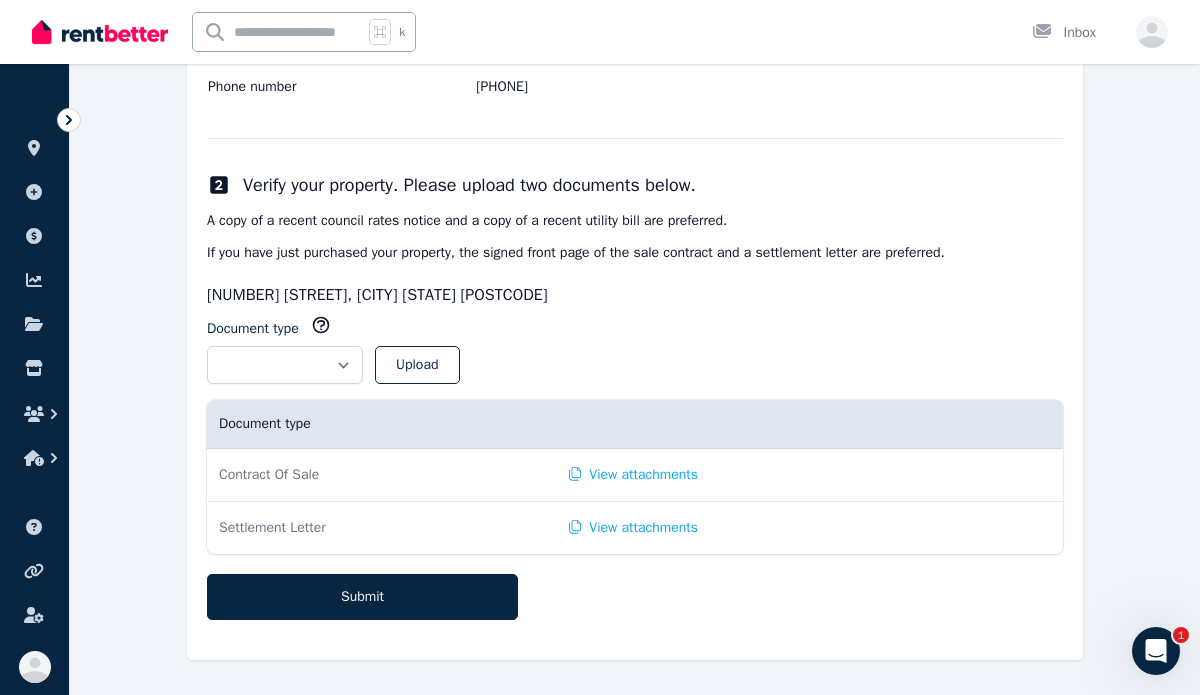 click 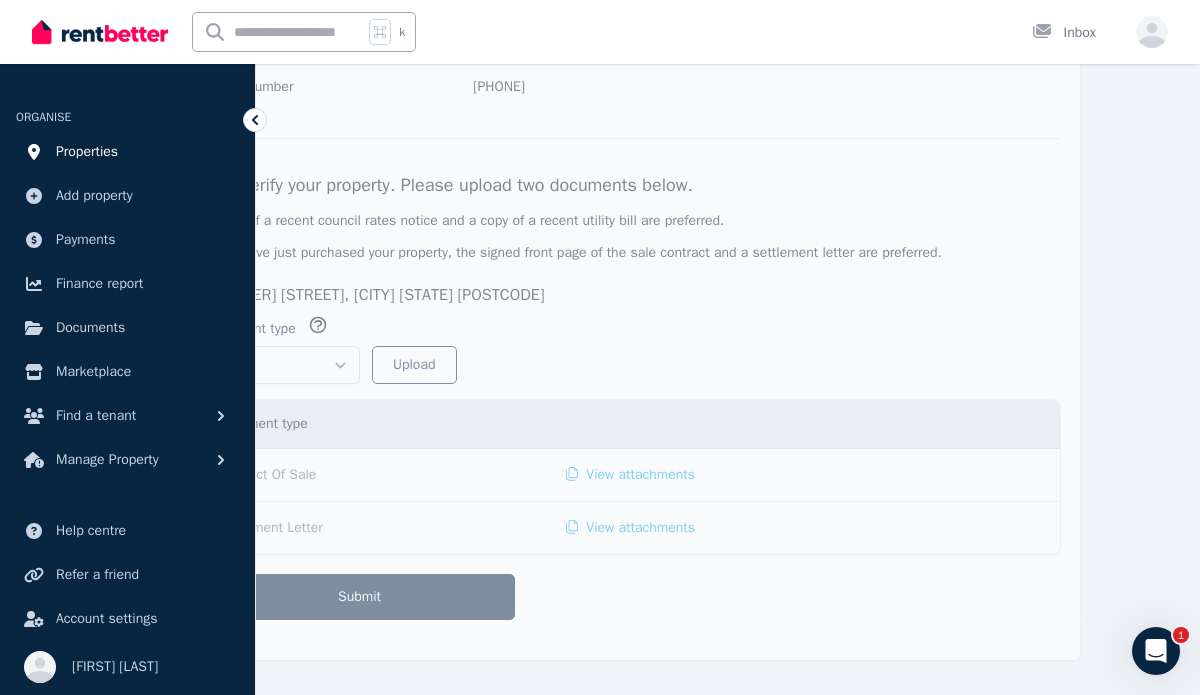 click on "Properties" at bounding box center [87, 152] 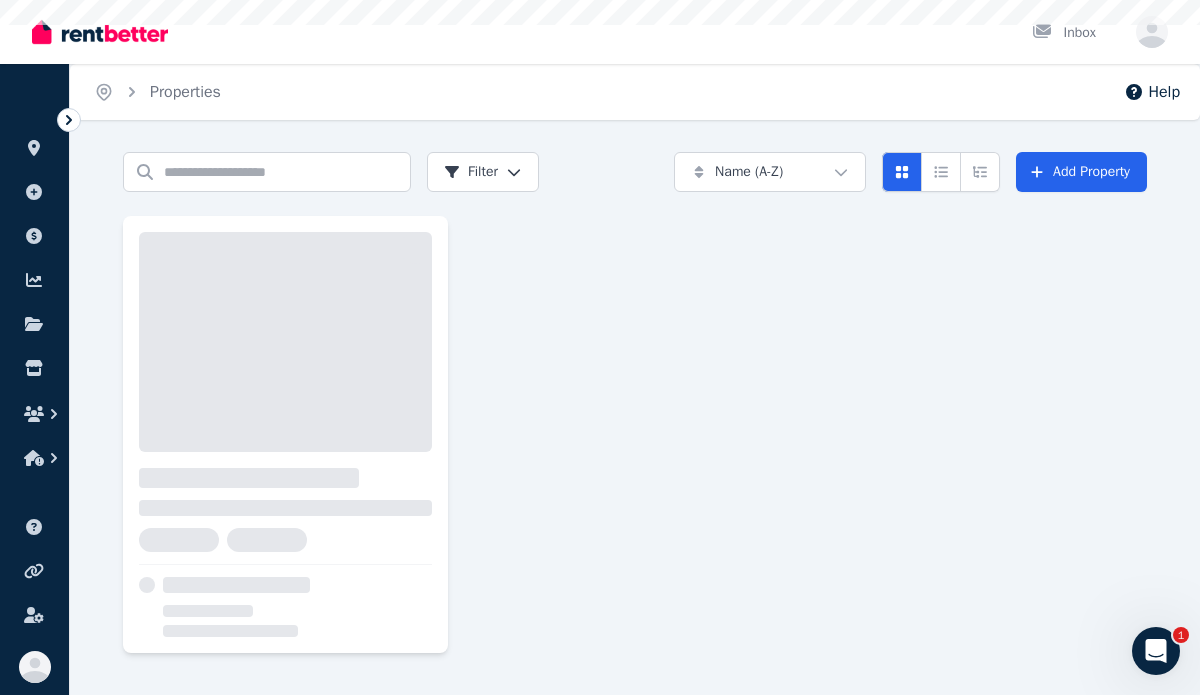 scroll, scrollTop: 0, scrollLeft: 0, axis: both 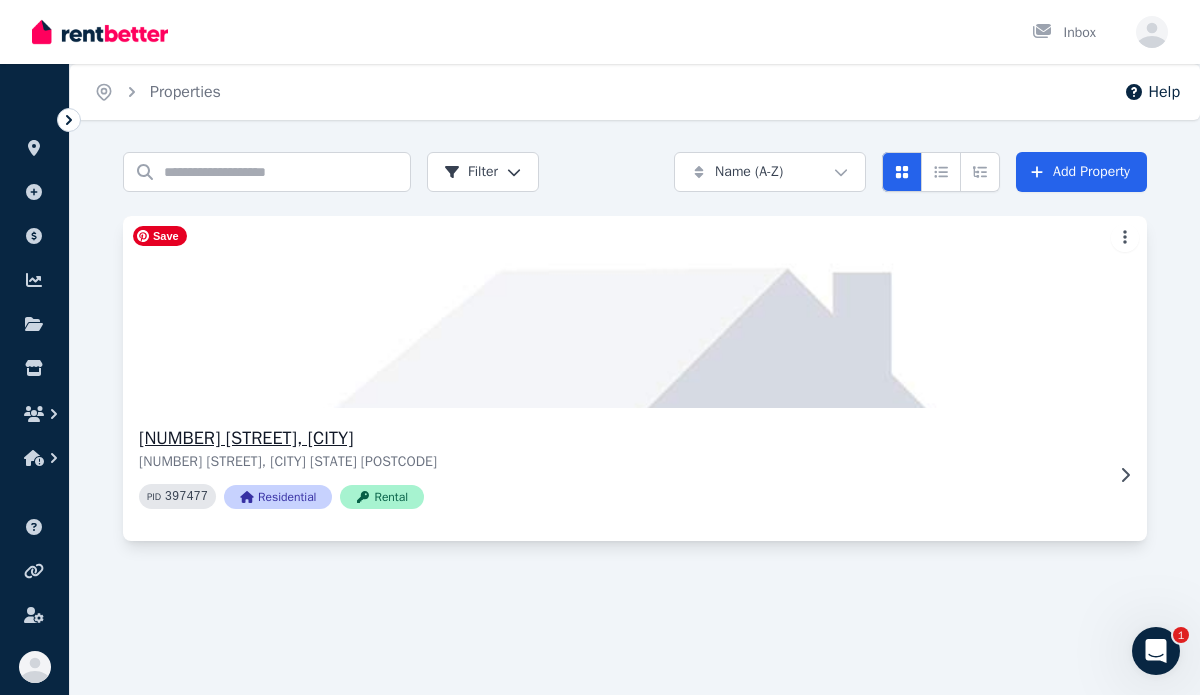 click at bounding box center (634, 312) 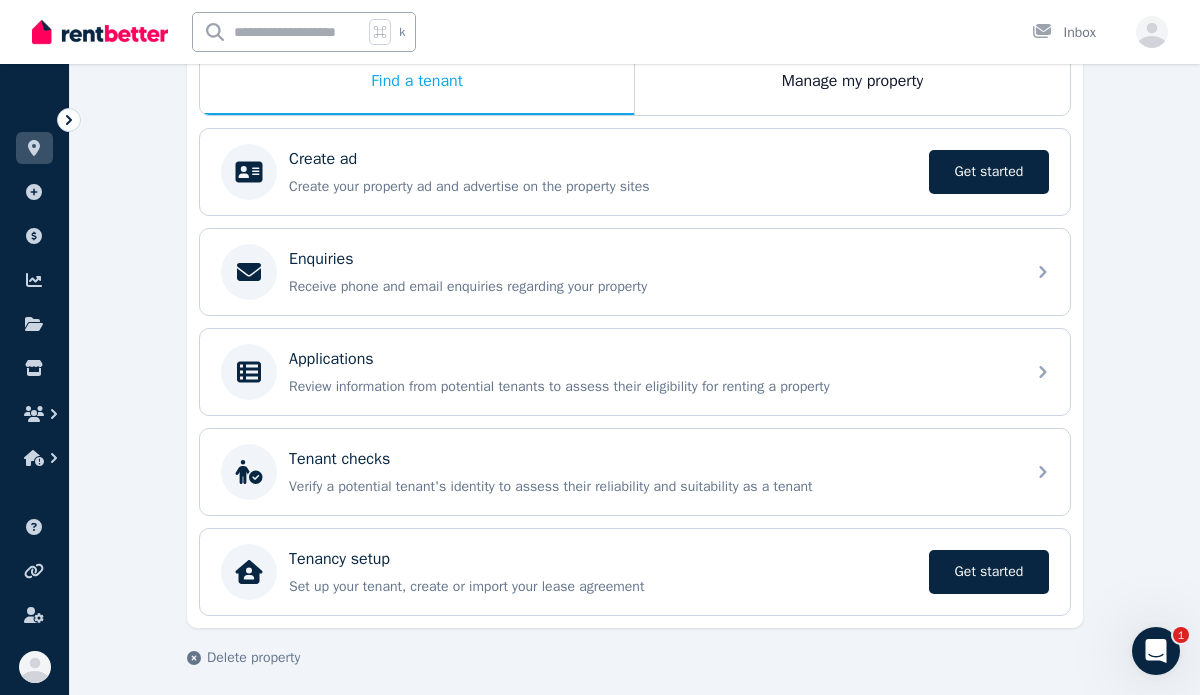 scroll, scrollTop: 428, scrollLeft: 0, axis: vertical 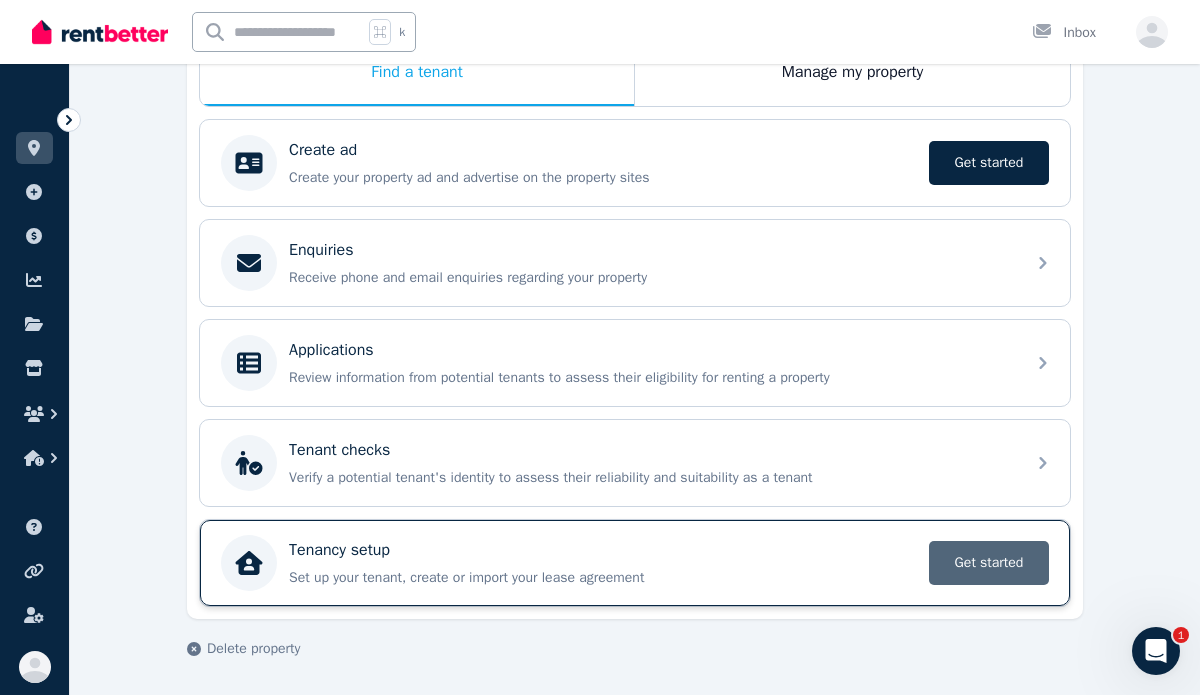 click on "Get started" at bounding box center [989, 563] 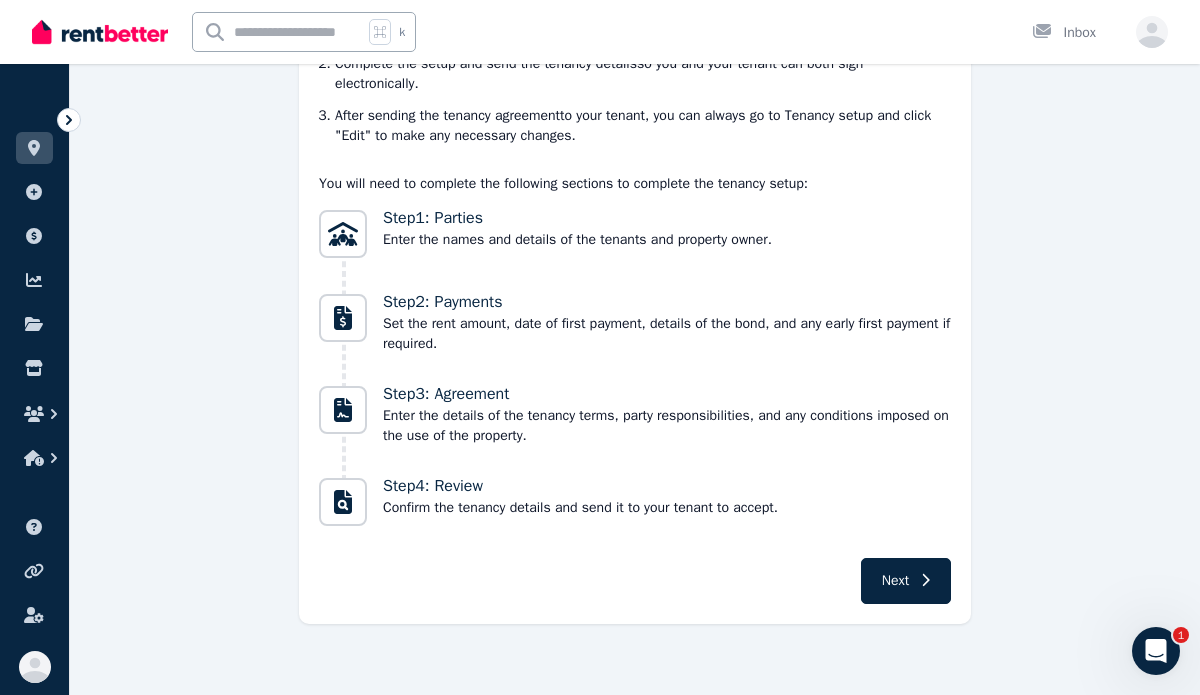 scroll, scrollTop: 275, scrollLeft: 0, axis: vertical 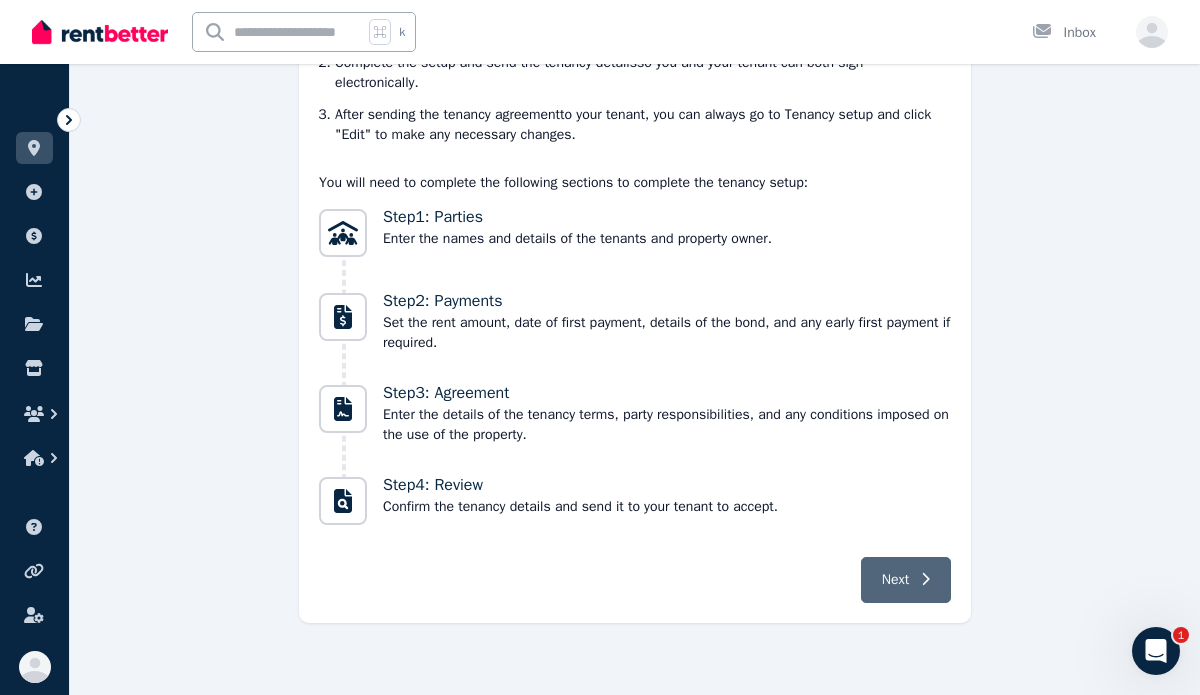 click 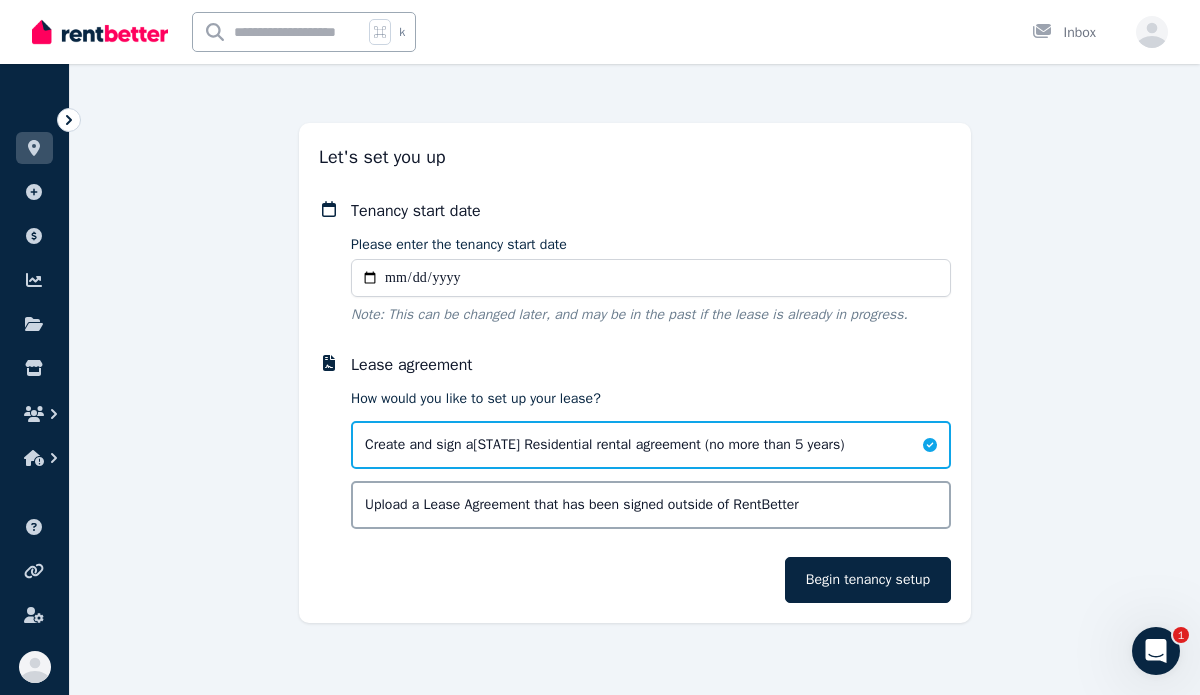 click on "Please enter the tenancy start date" at bounding box center (651, 278) 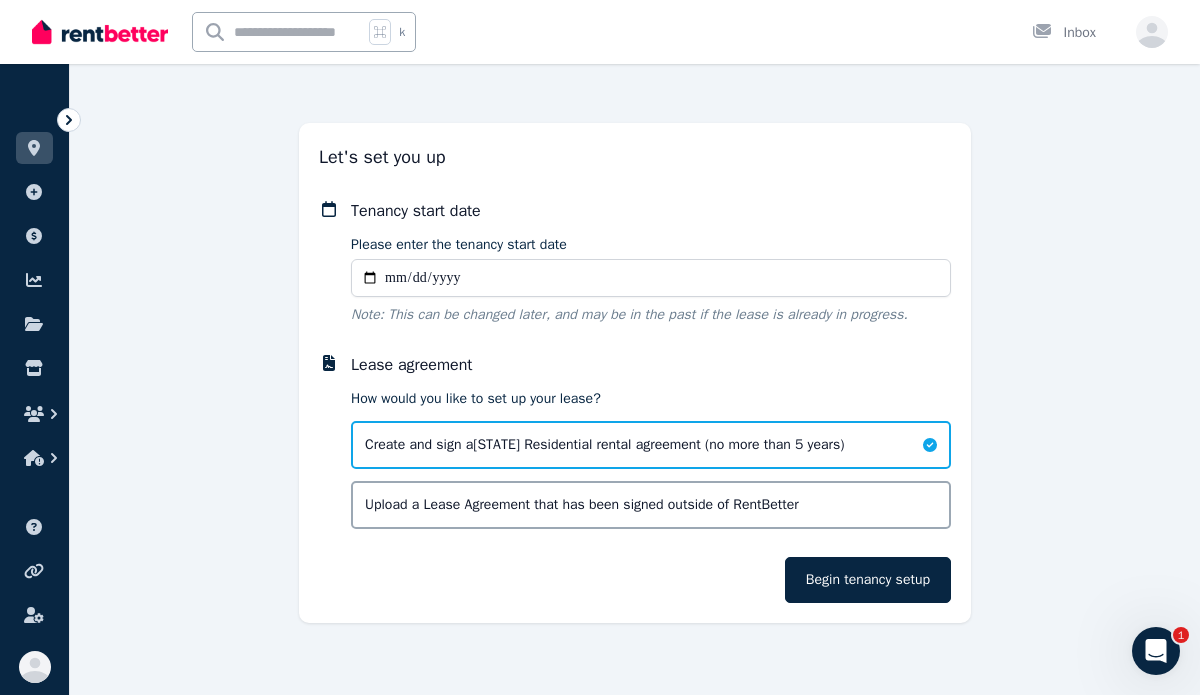 type on "**********" 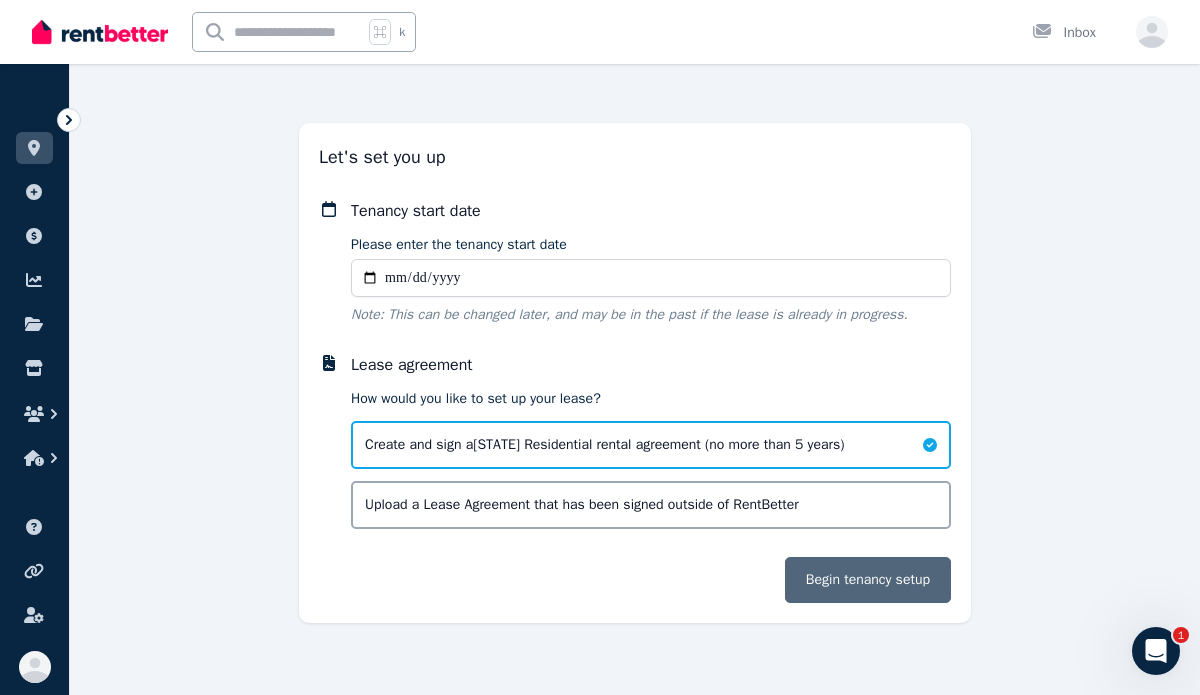 click on "Begin tenancy setup" at bounding box center (868, 580) 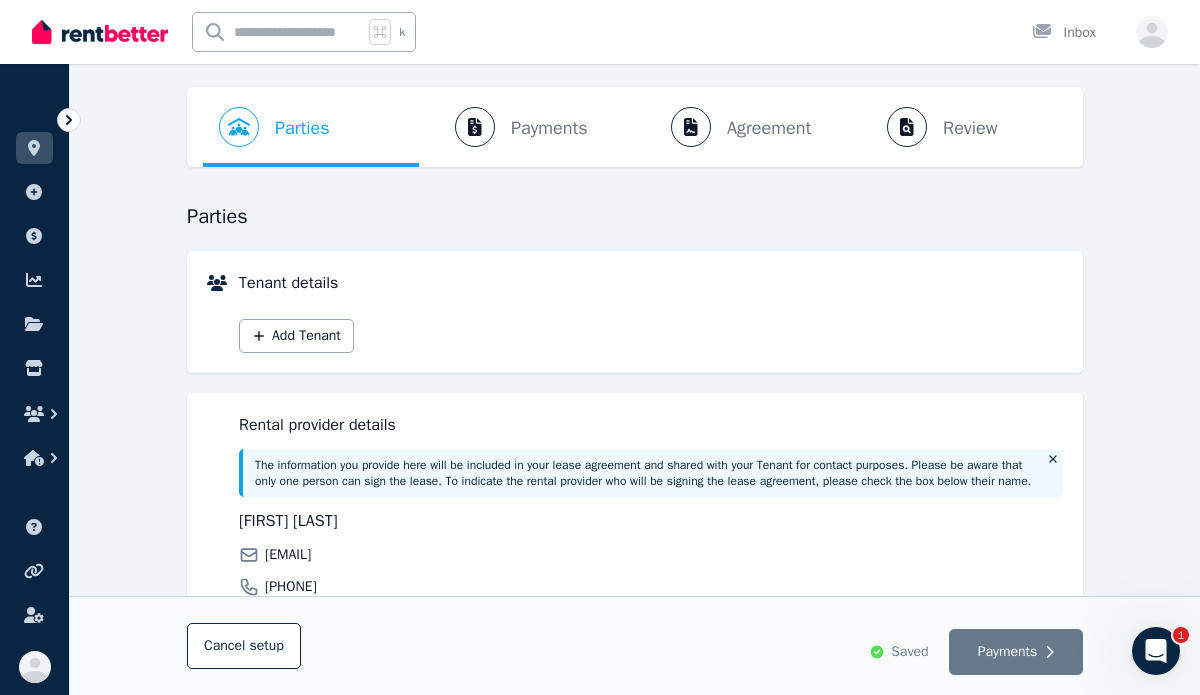 scroll, scrollTop: 0, scrollLeft: 0, axis: both 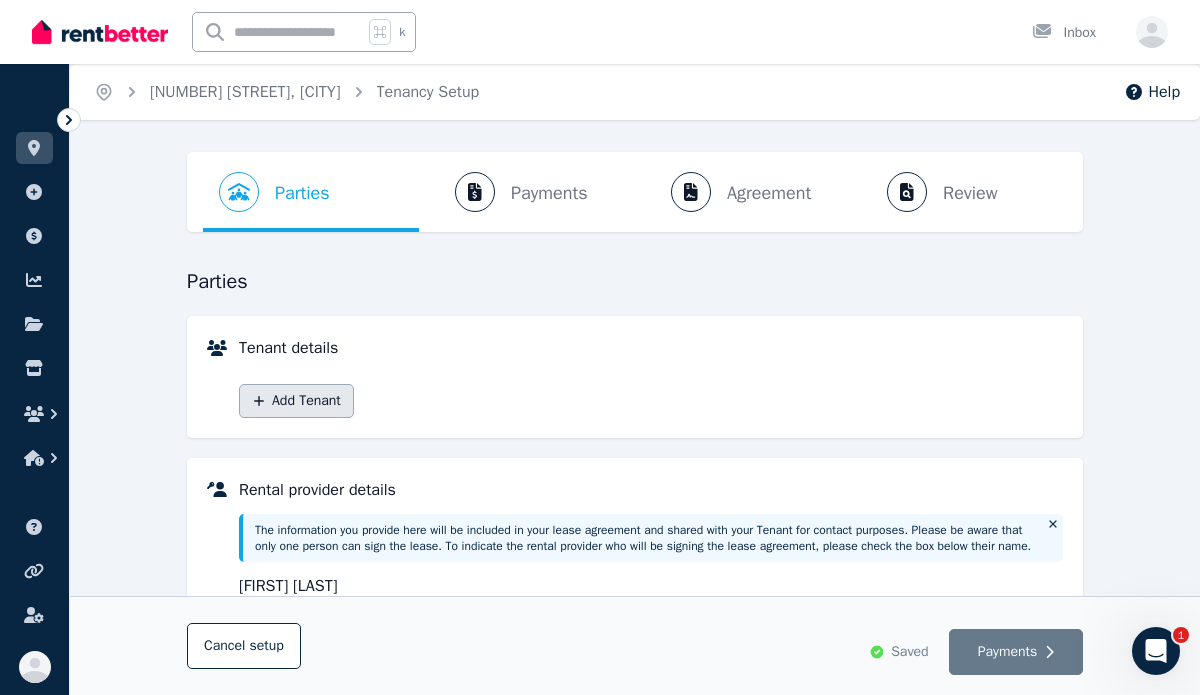 click on "Add Tenant" at bounding box center (296, 401) 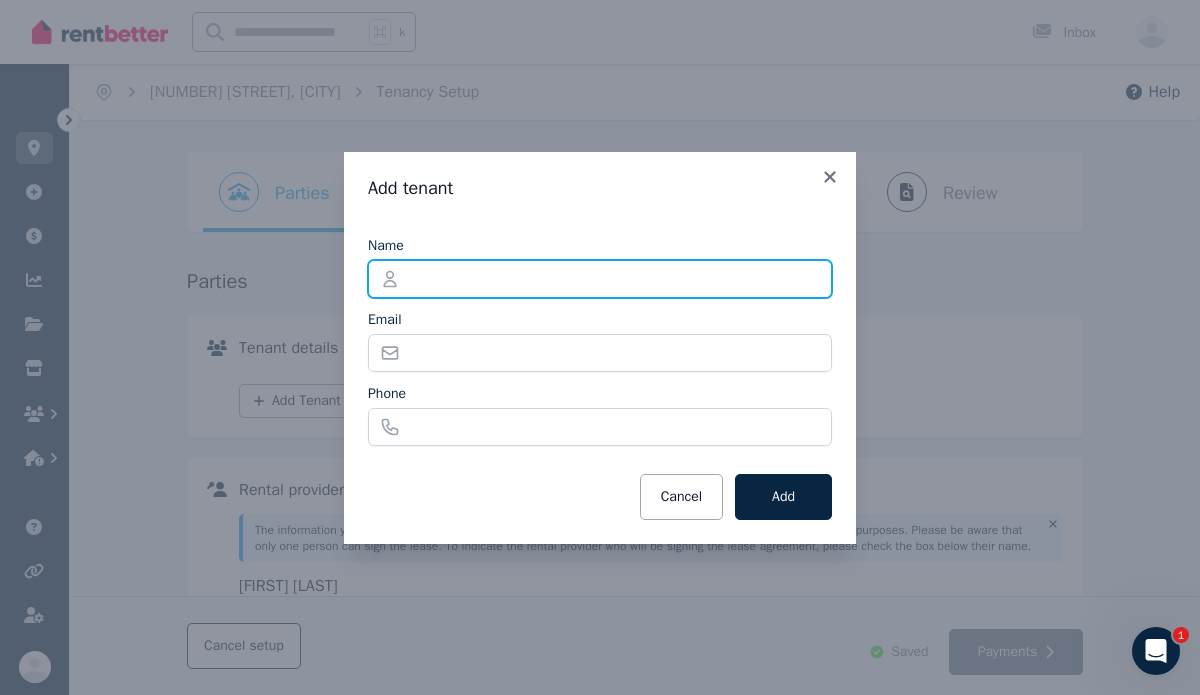 click on "Name" at bounding box center [600, 279] 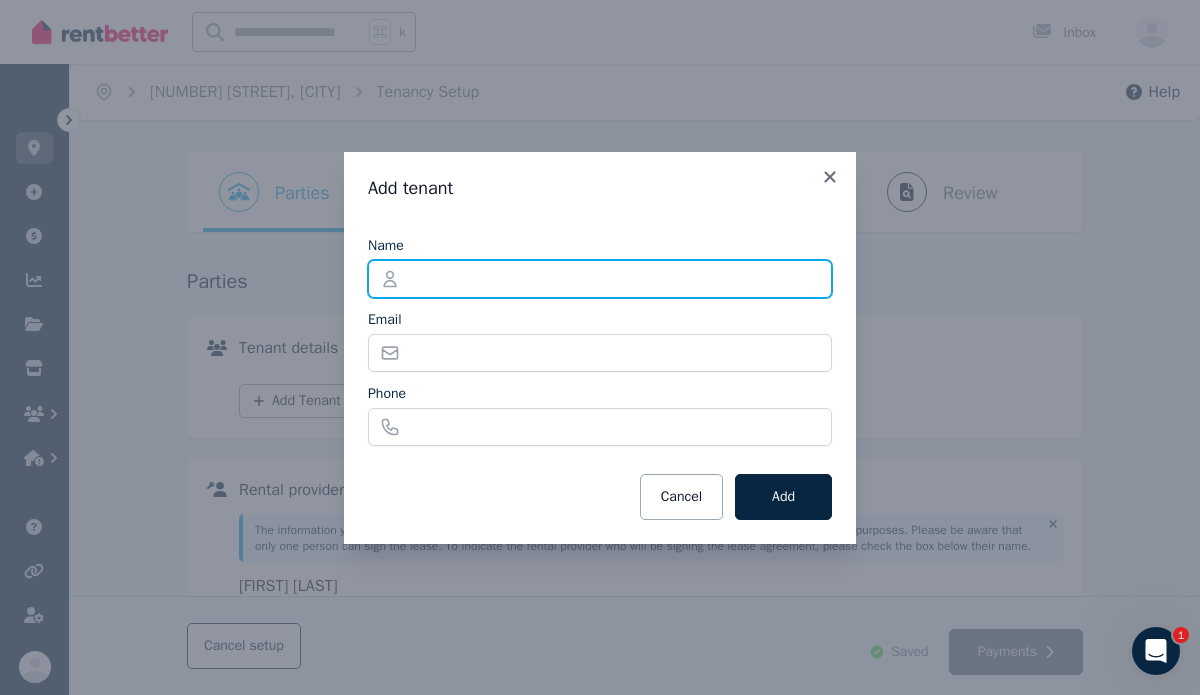 type on "**********" 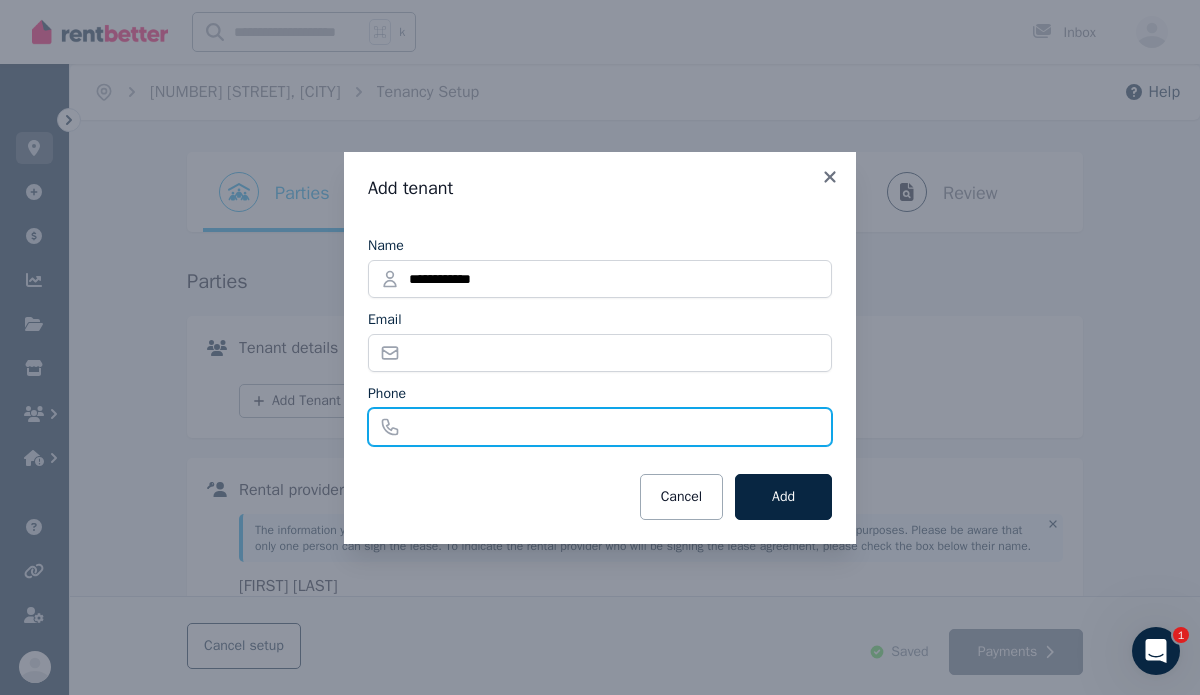 type on "**********" 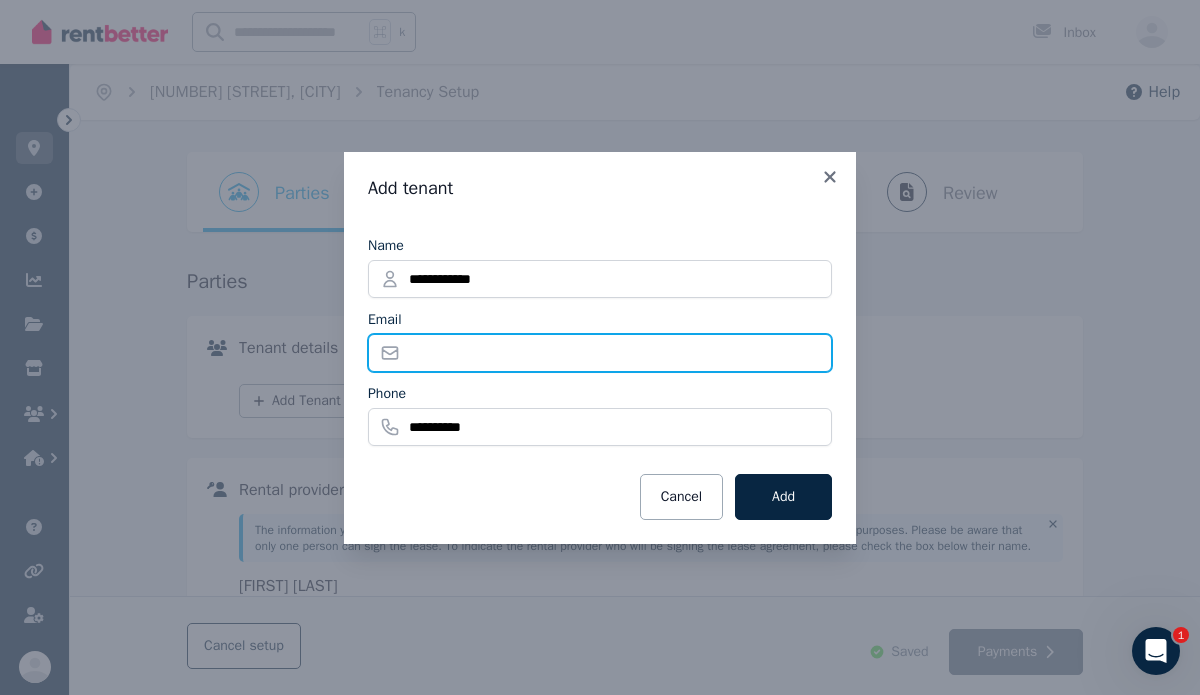 click on "Email" at bounding box center [600, 353] 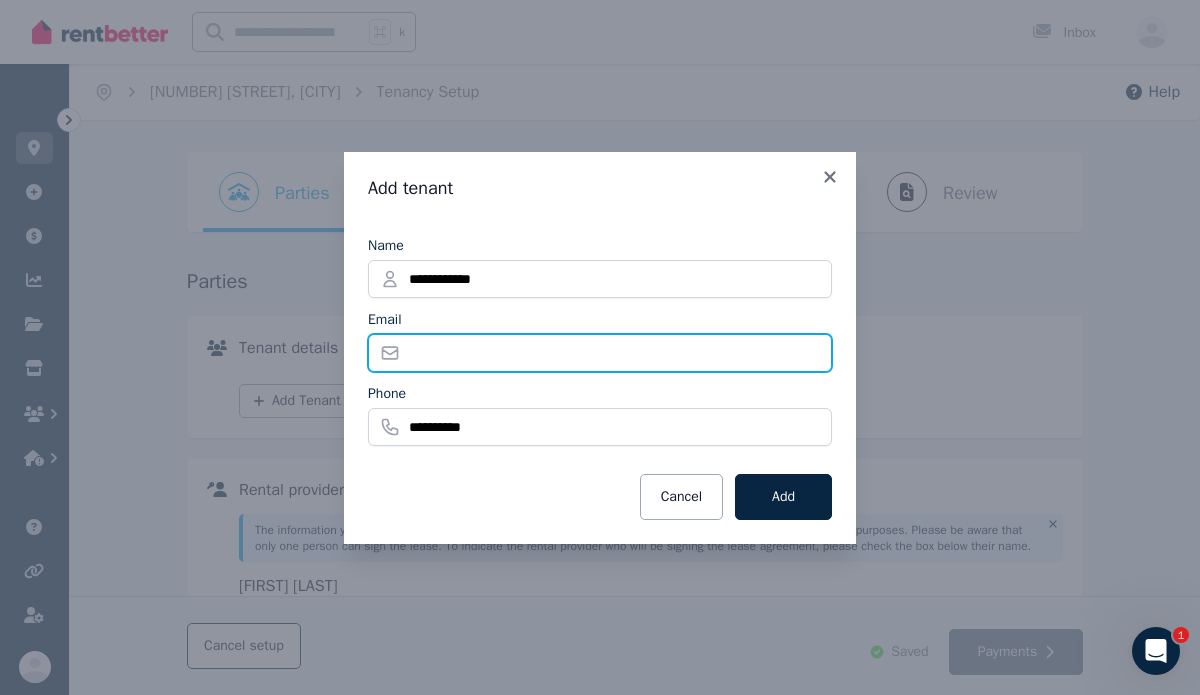 type on "**********" 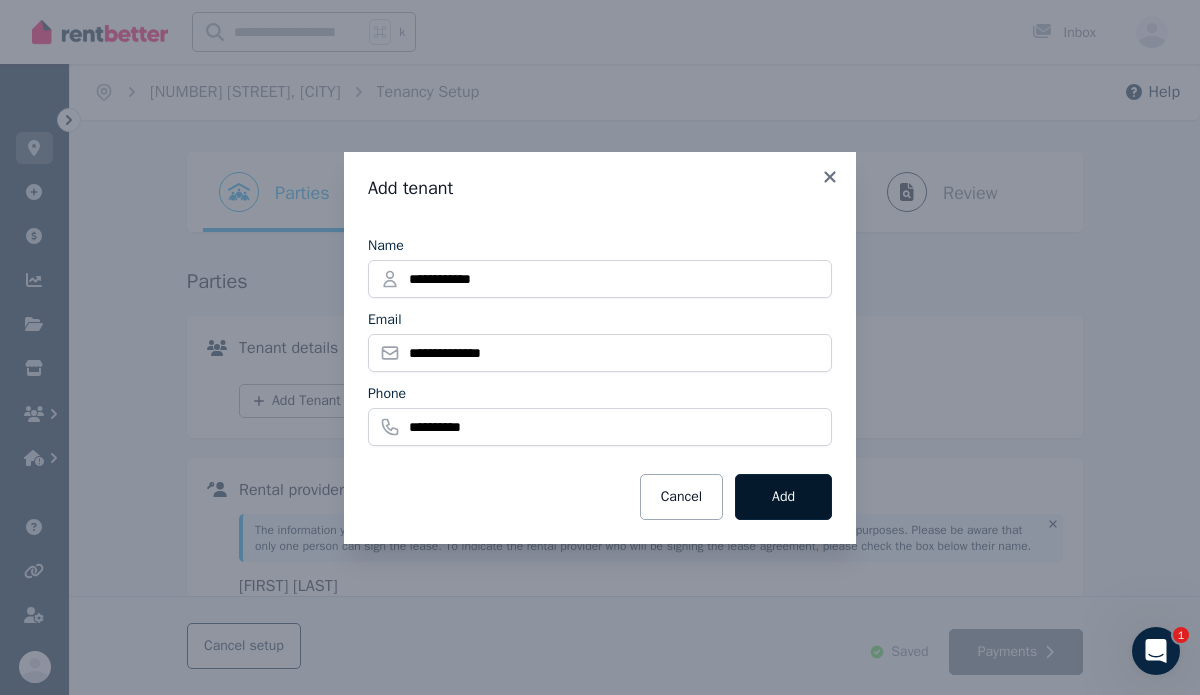 click on "Add" at bounding box center [783, 497] 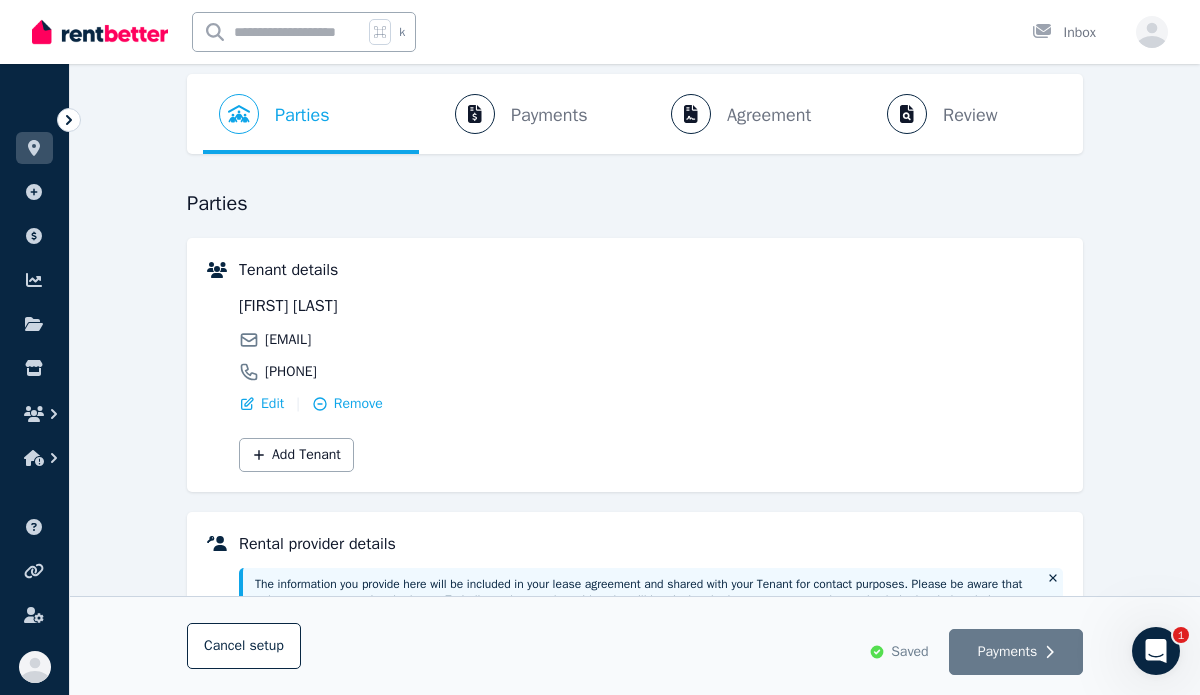 scroll, scrollTop: 89, scrollLeft: 0, axis: vertical 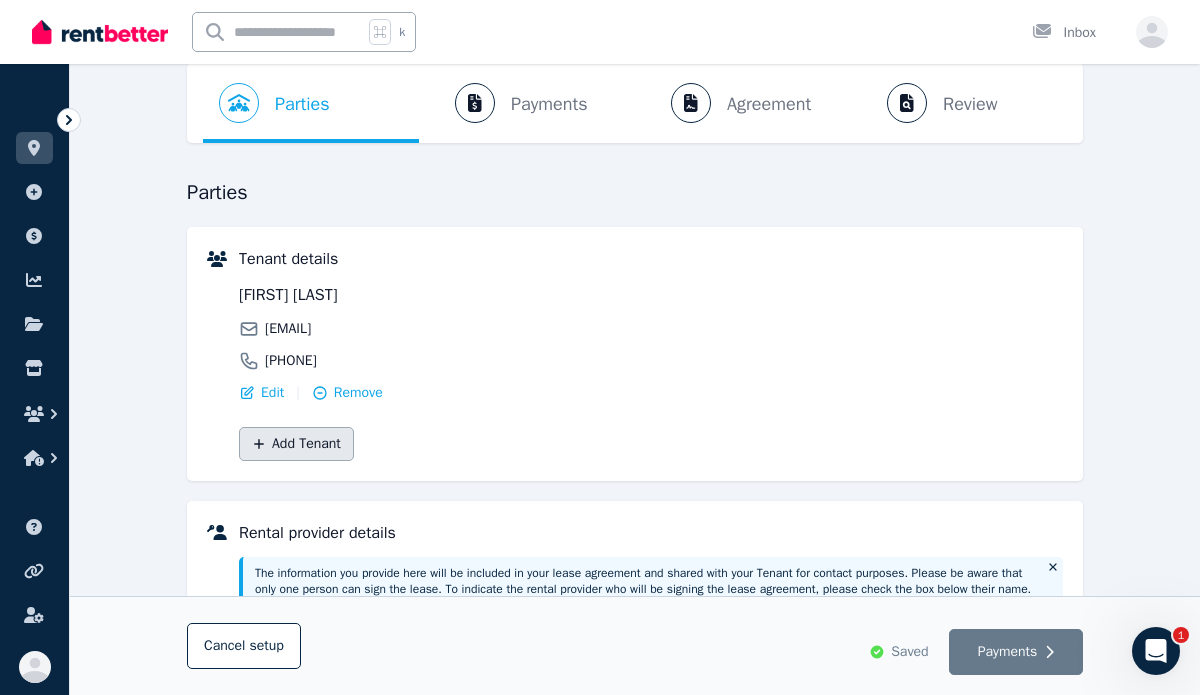 click on "Add Tenant" at bounding box center [296, 444] 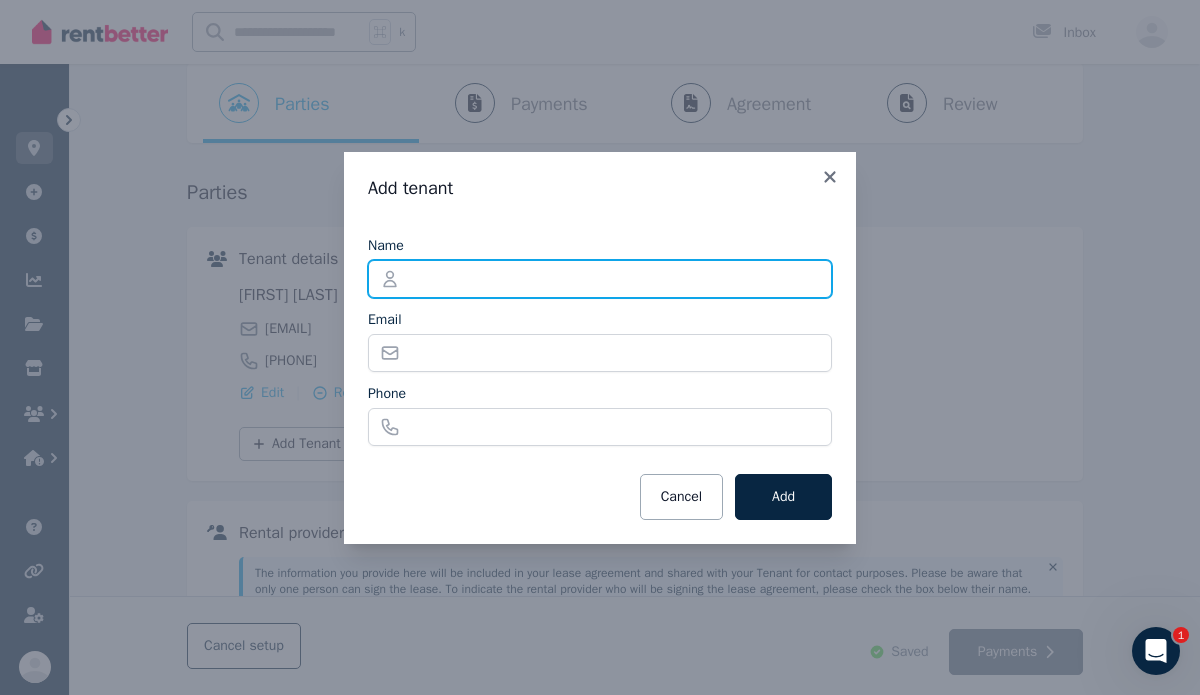 click on "Name" at bounding box center [600, 279] 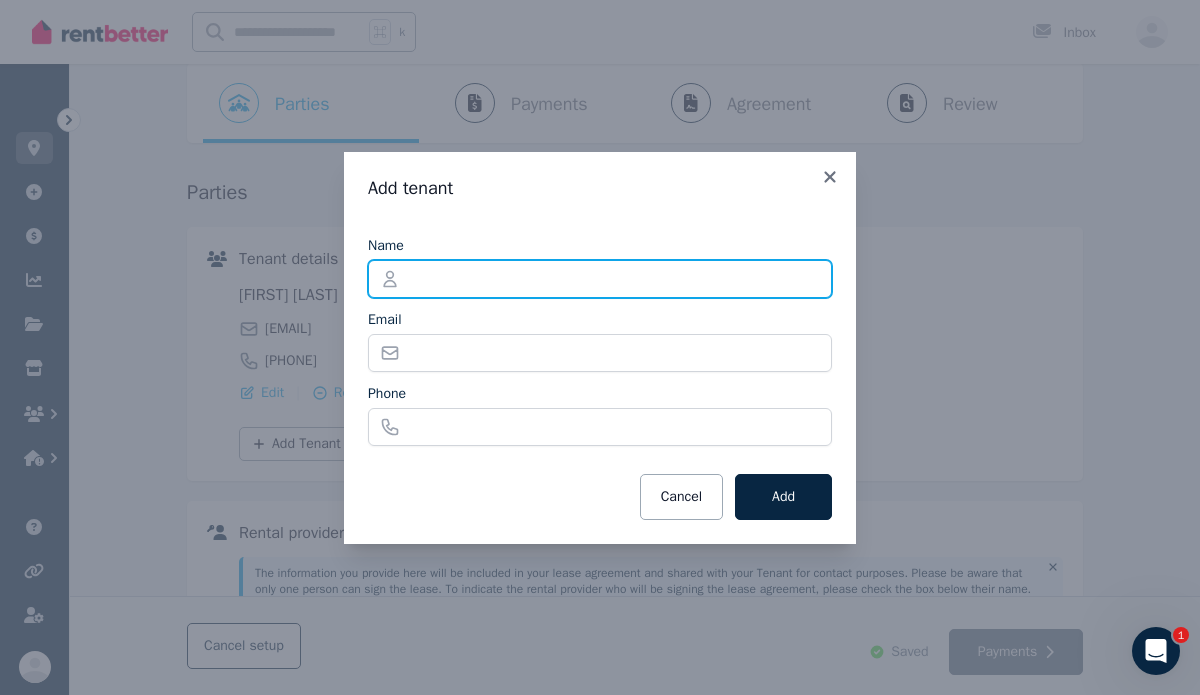 type on "**********" 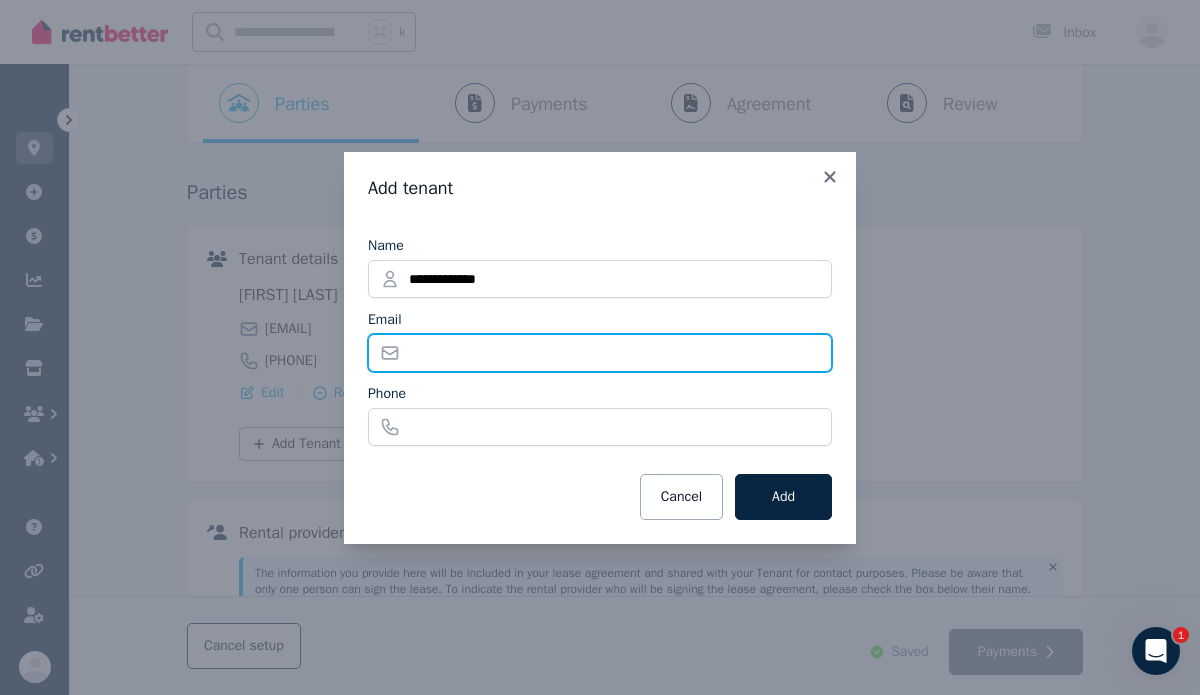 type on "**********" 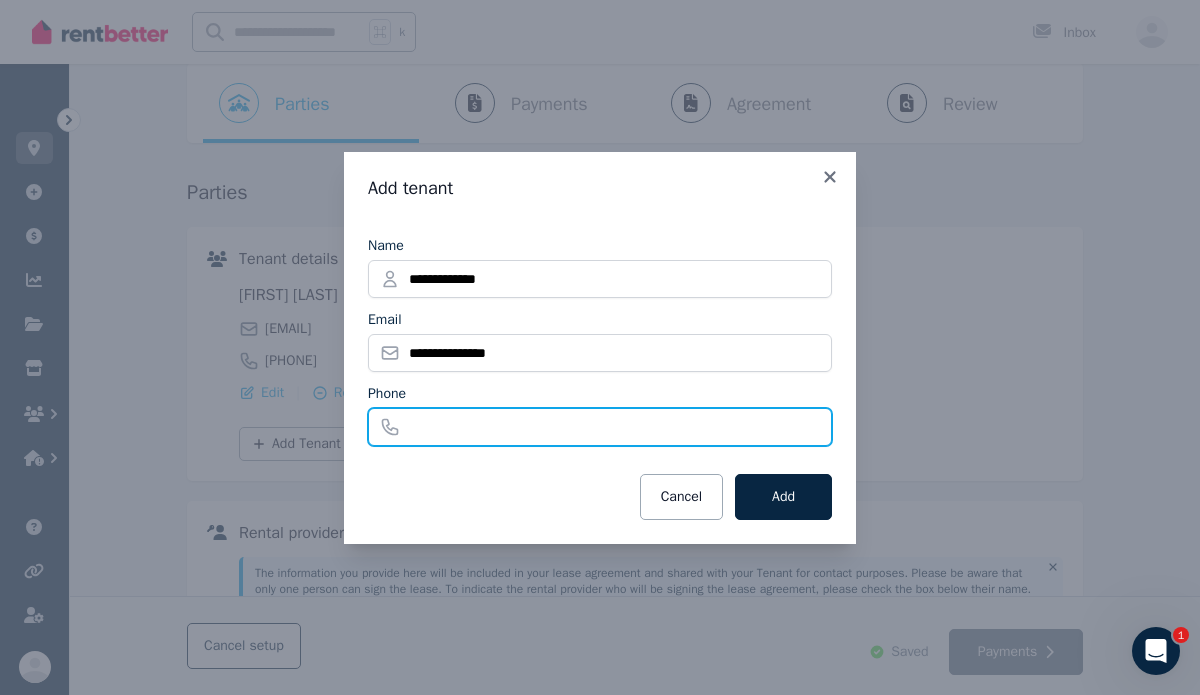 type on "**********" 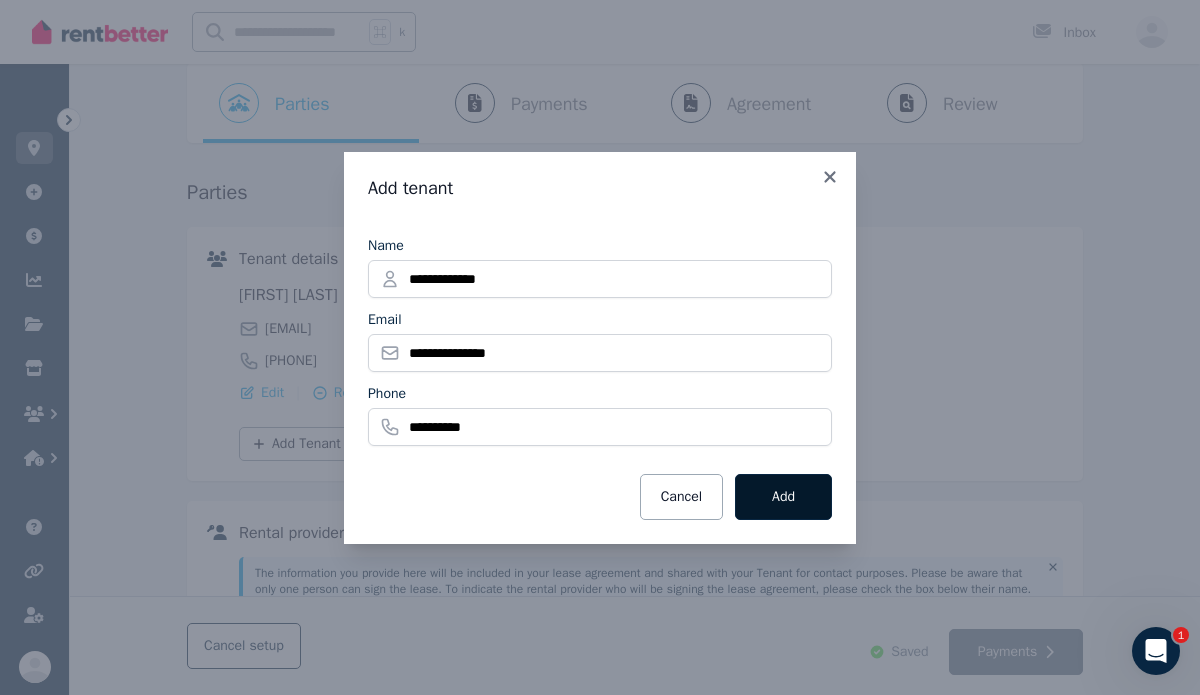 click on "Add" at bounding box center [783, 497] 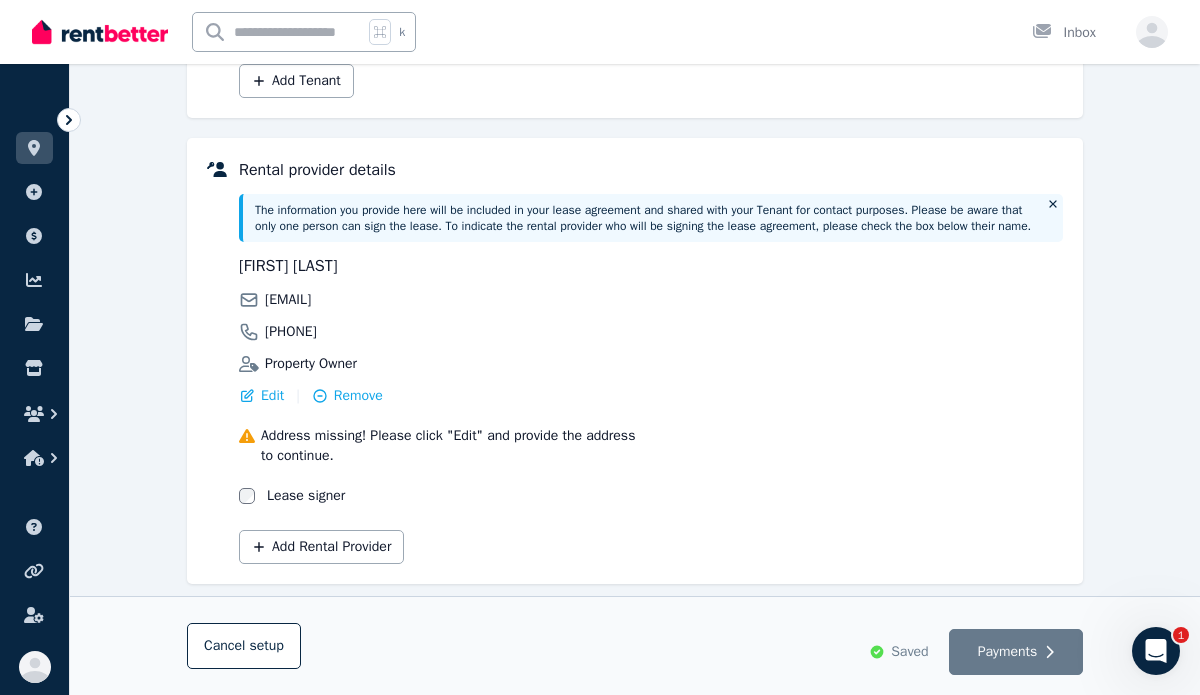 scroll, scrollTop: 451, scrollLeft: 0, axis: vertical 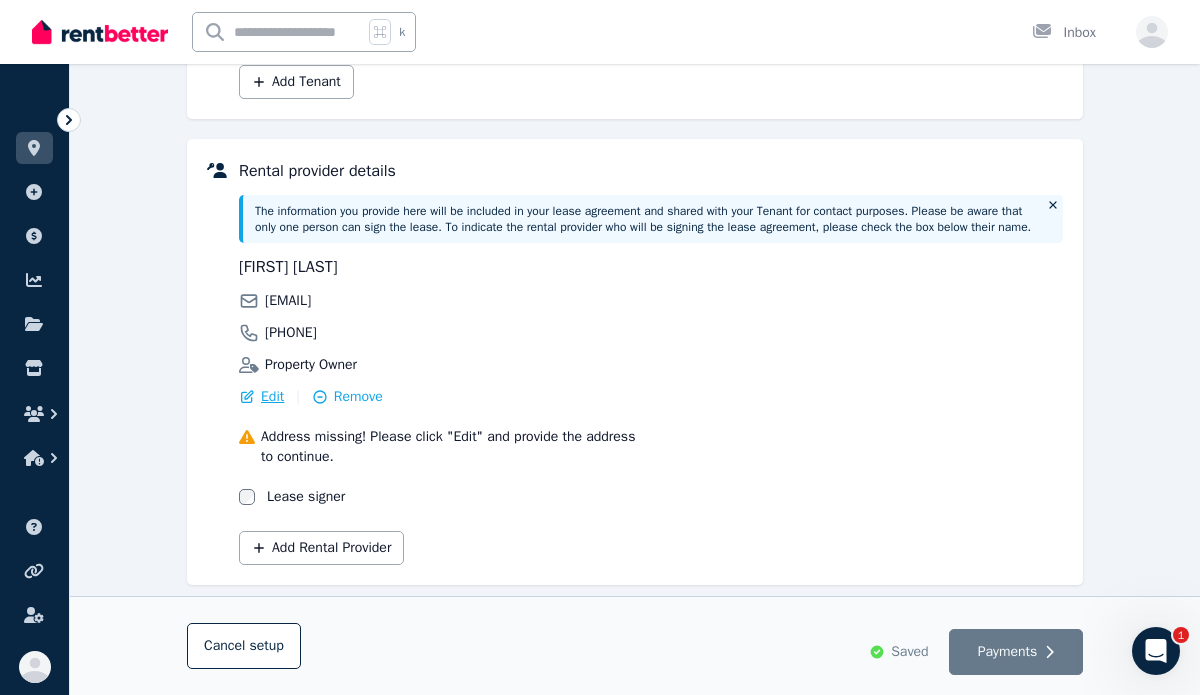 click on "Edit" at bounding box center [272, 397] 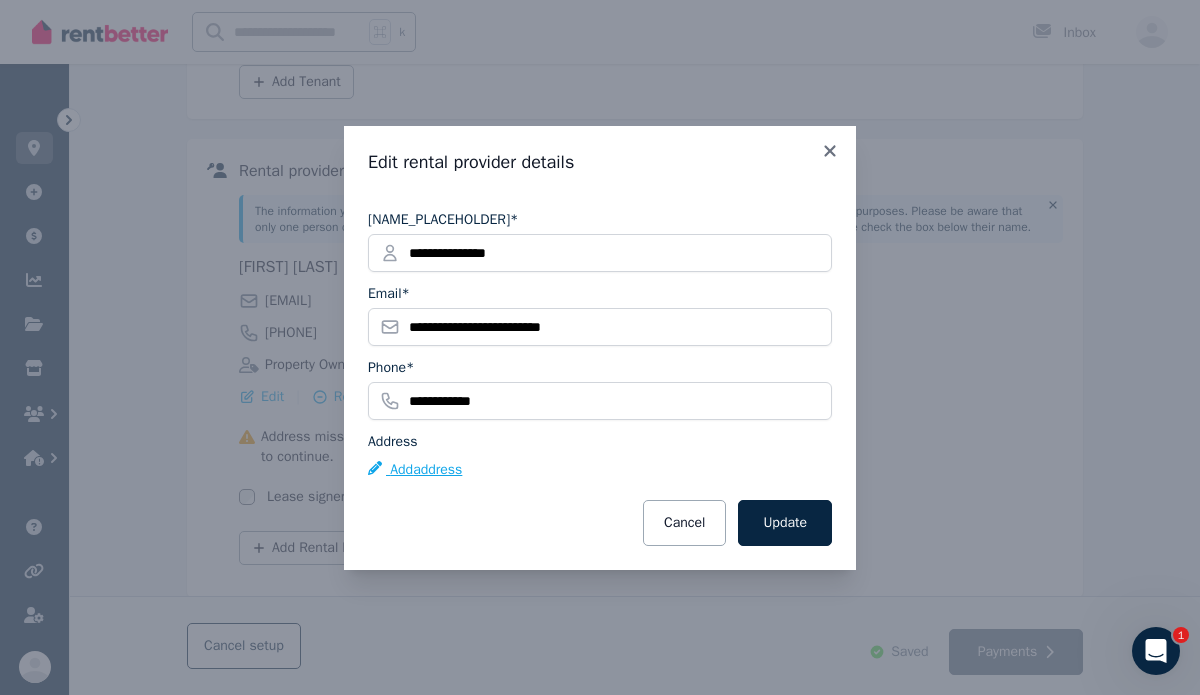 click on "Add  address" at bounding box center (415, 470) 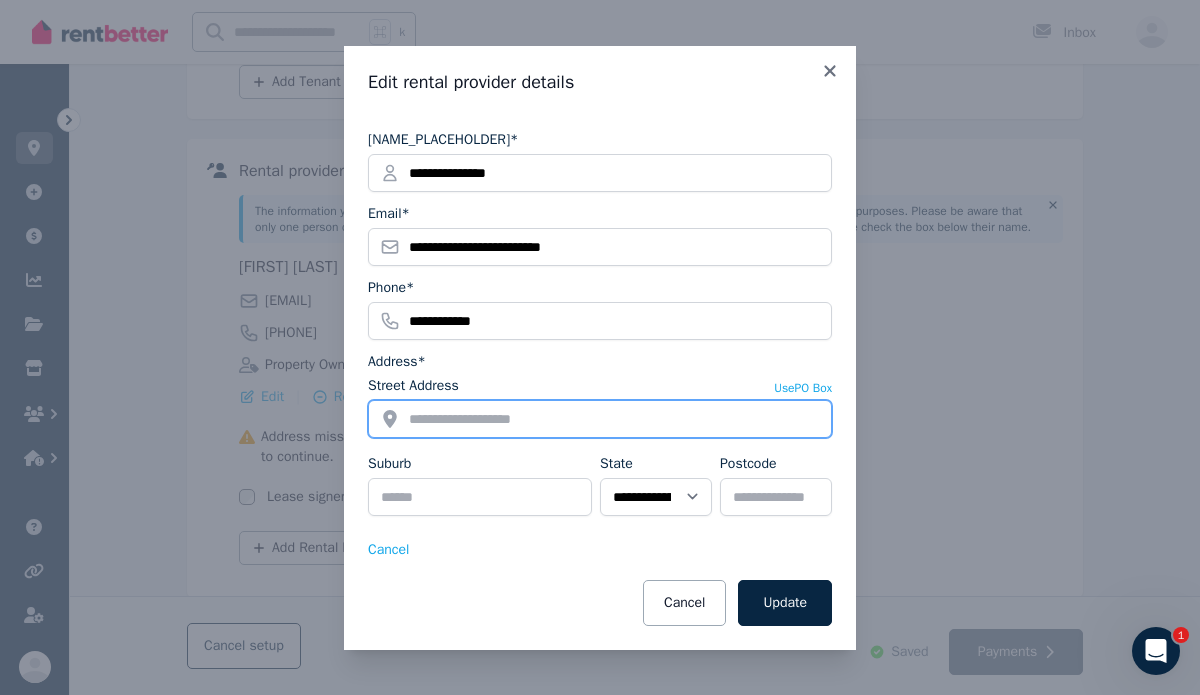 click on "Street Address" at bounding box center (600, 419) 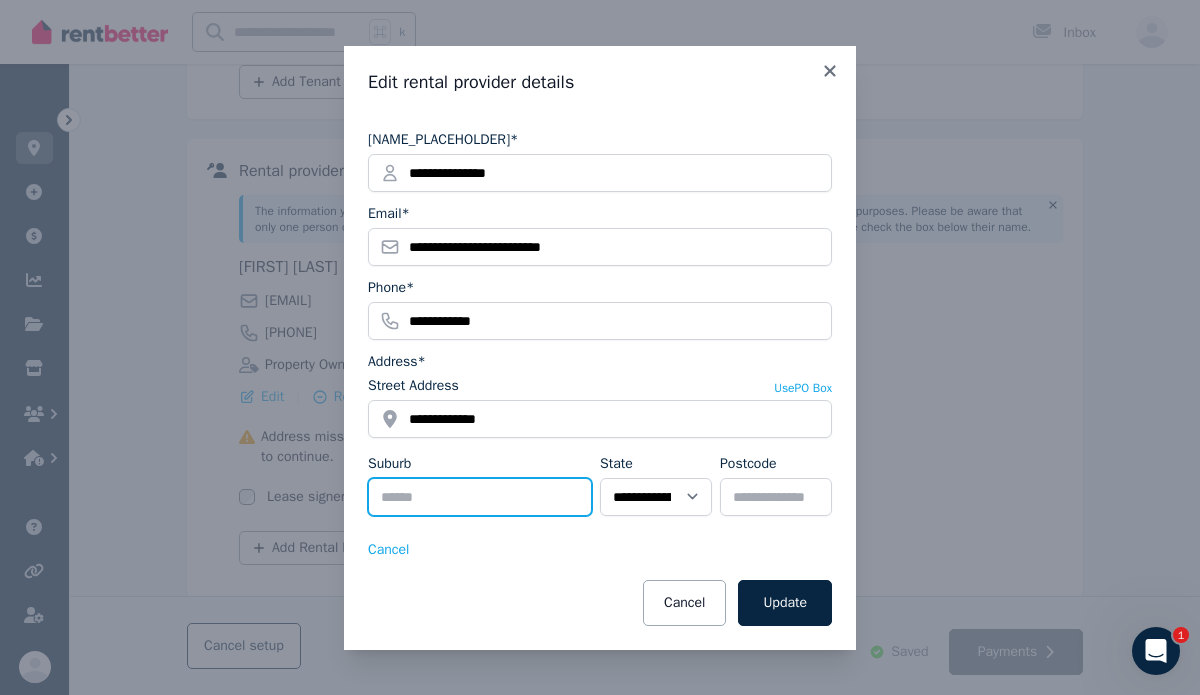 click on "Suburb" at bounding box center (480, 497) 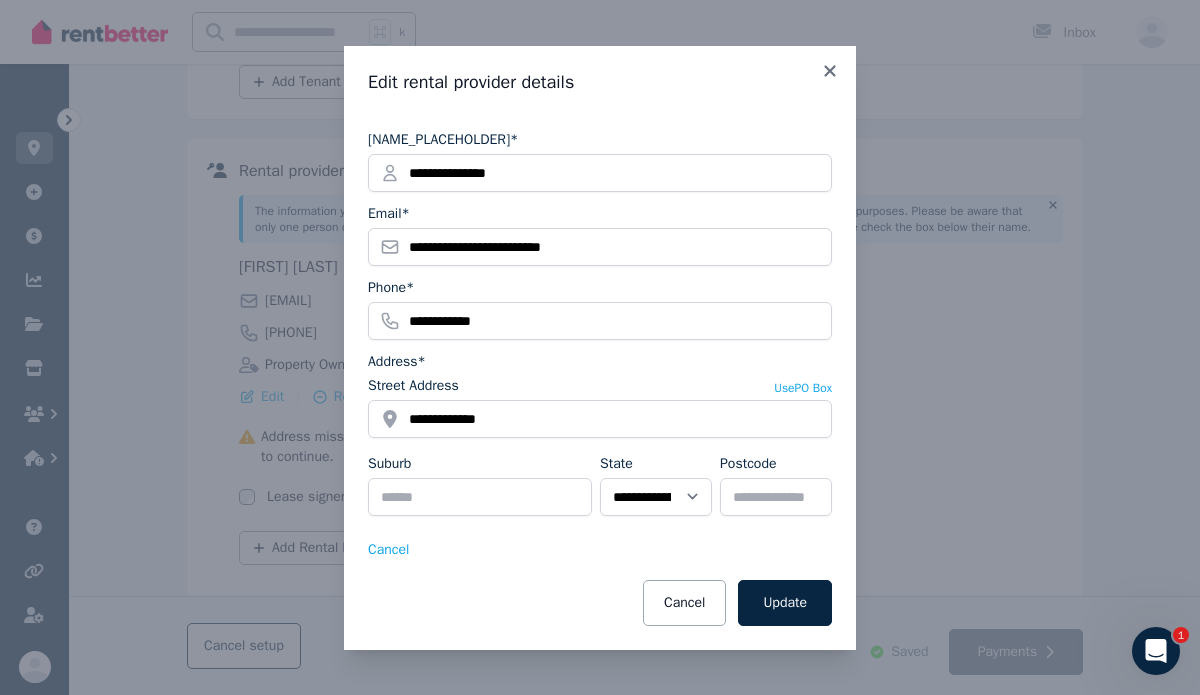 click on "Cancel Update" at bounding box center [600, 603] 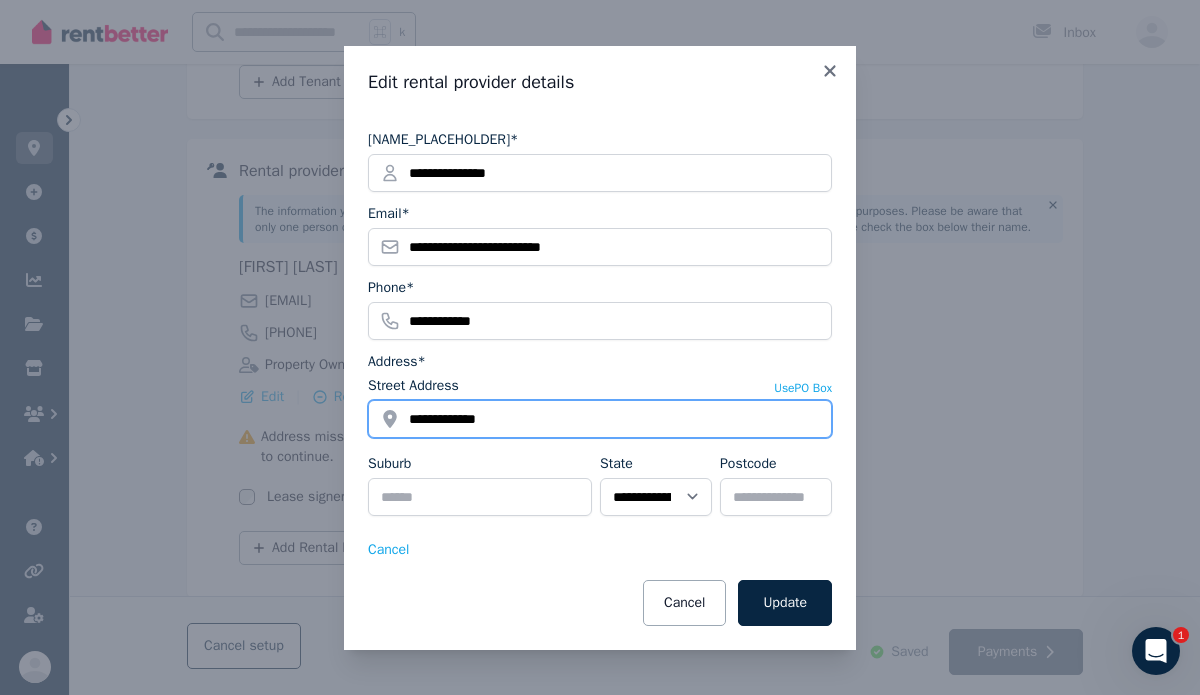 click on "**********" at bounding box center (600, 419) 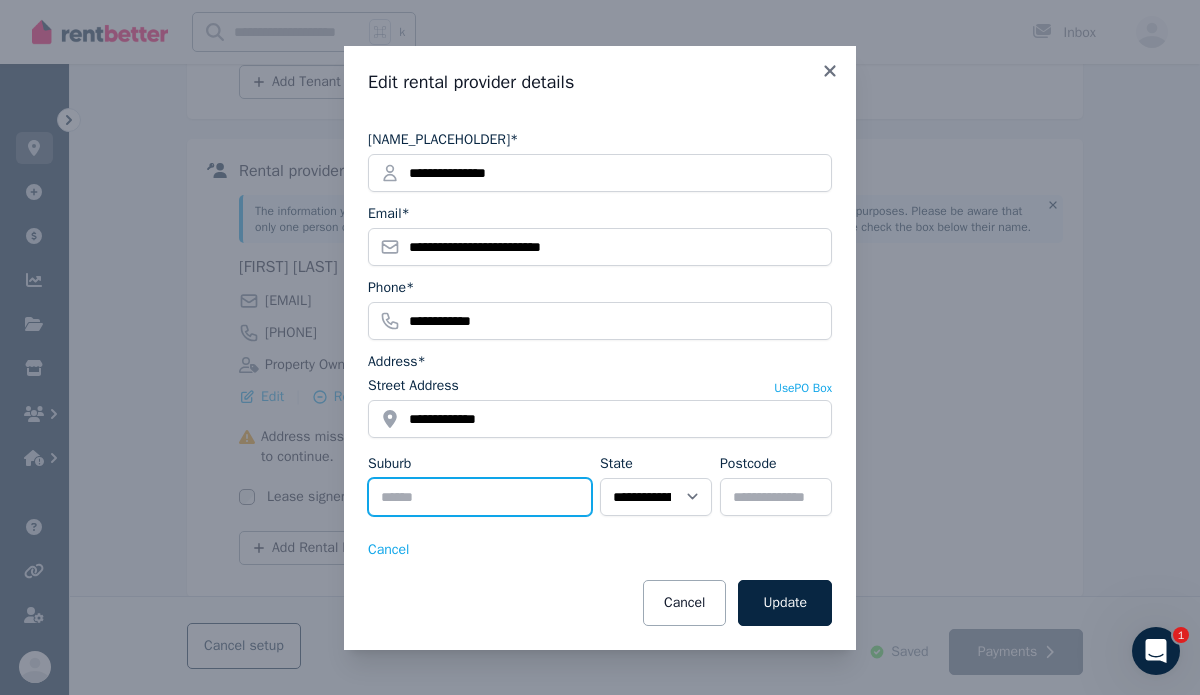 click on "Suburb" at bounding box center (480, 497) 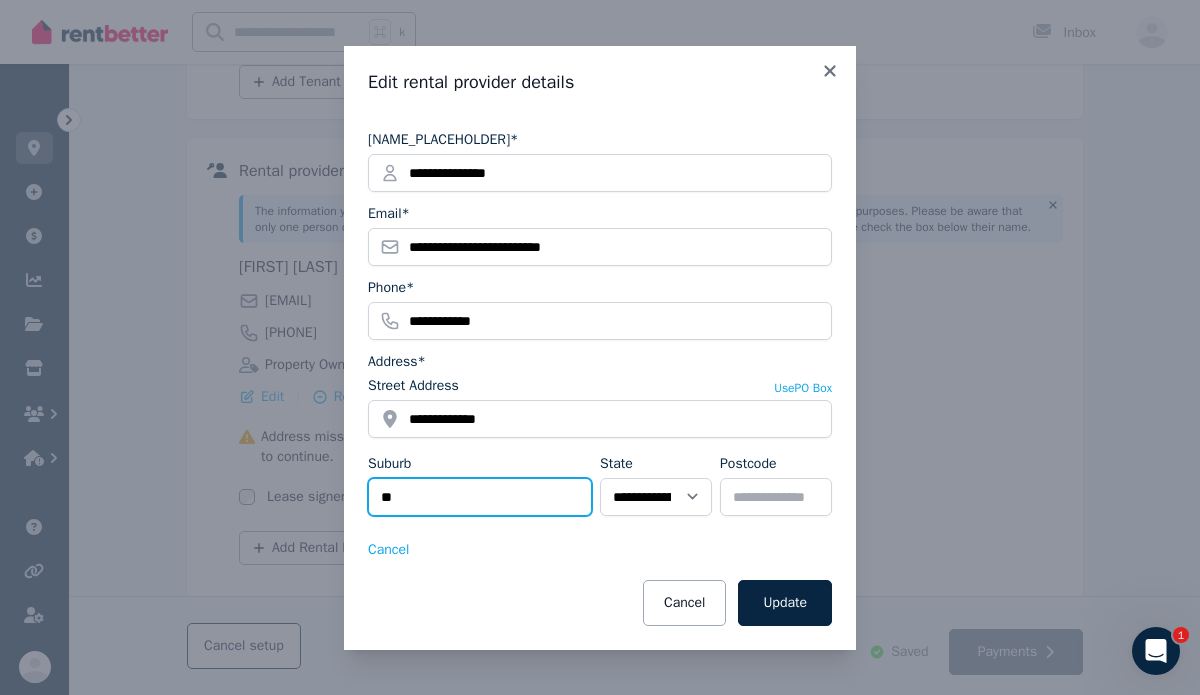 type on "*" 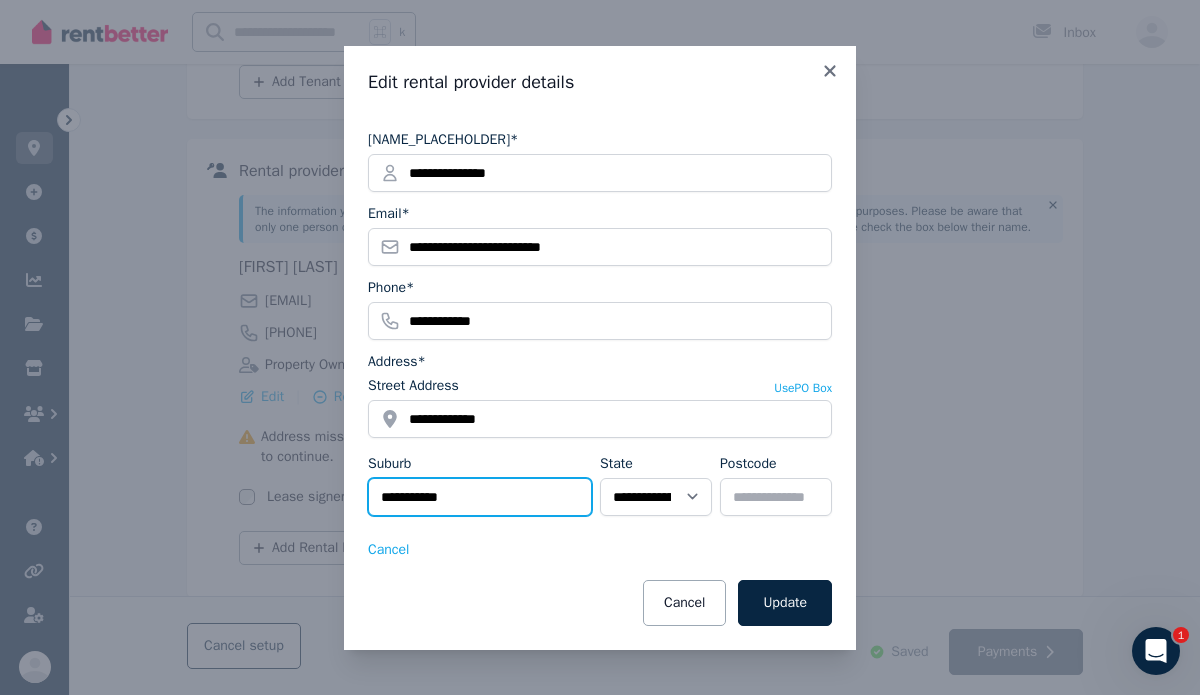 type on "**********" 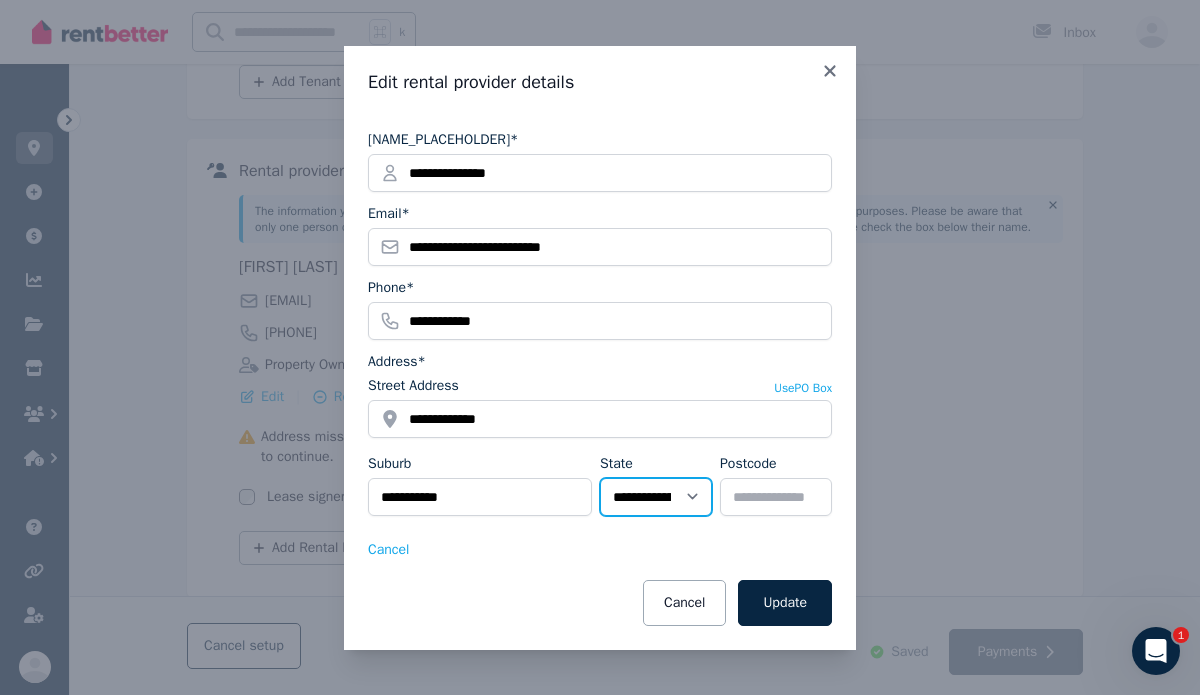 click on "**********" at bounding box center (656, 497) 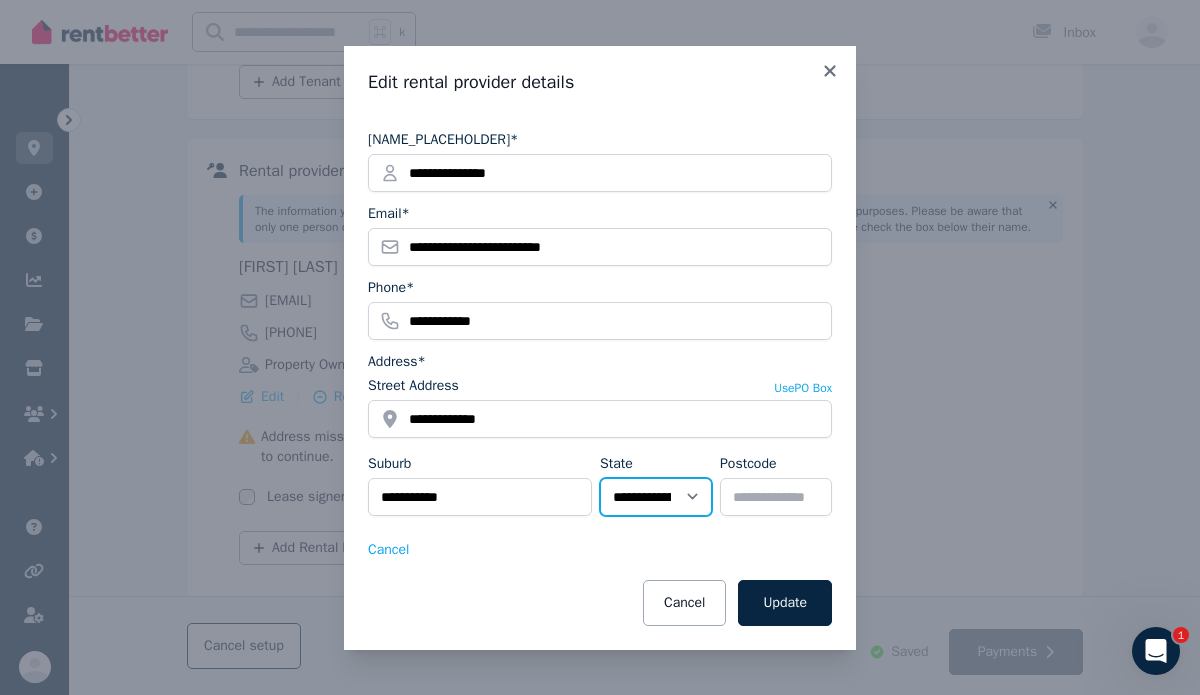 select on "***" 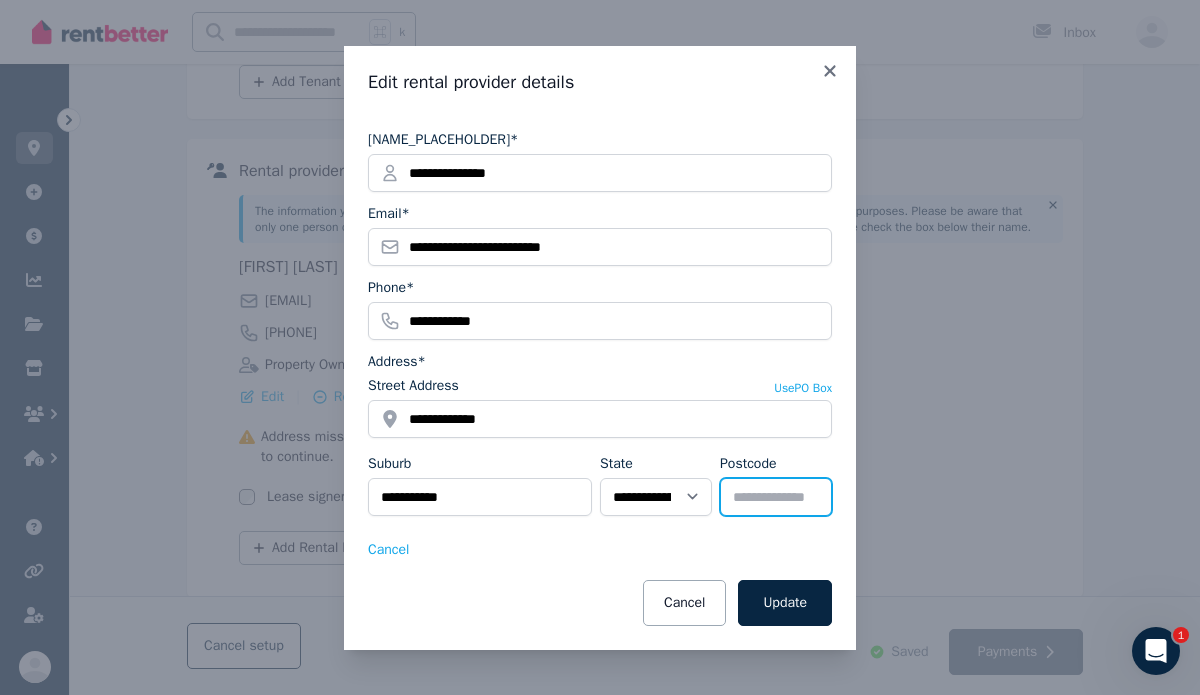 click on "Postcode" at bounding box center [776, 497] 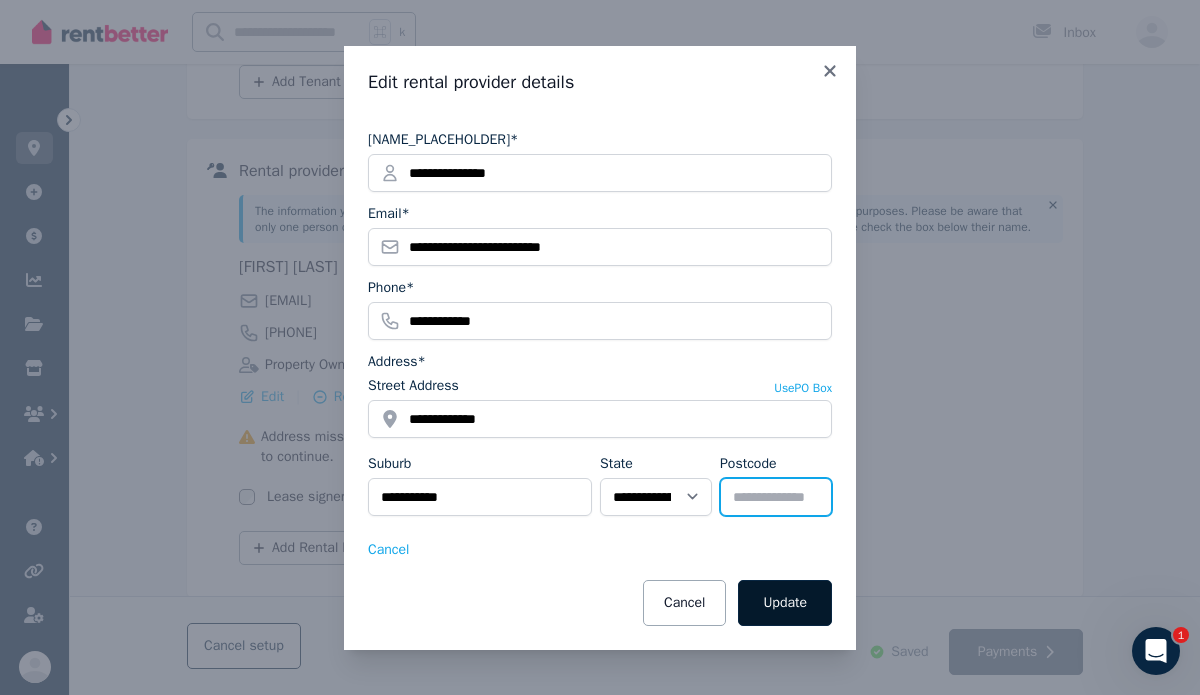 type on "****" 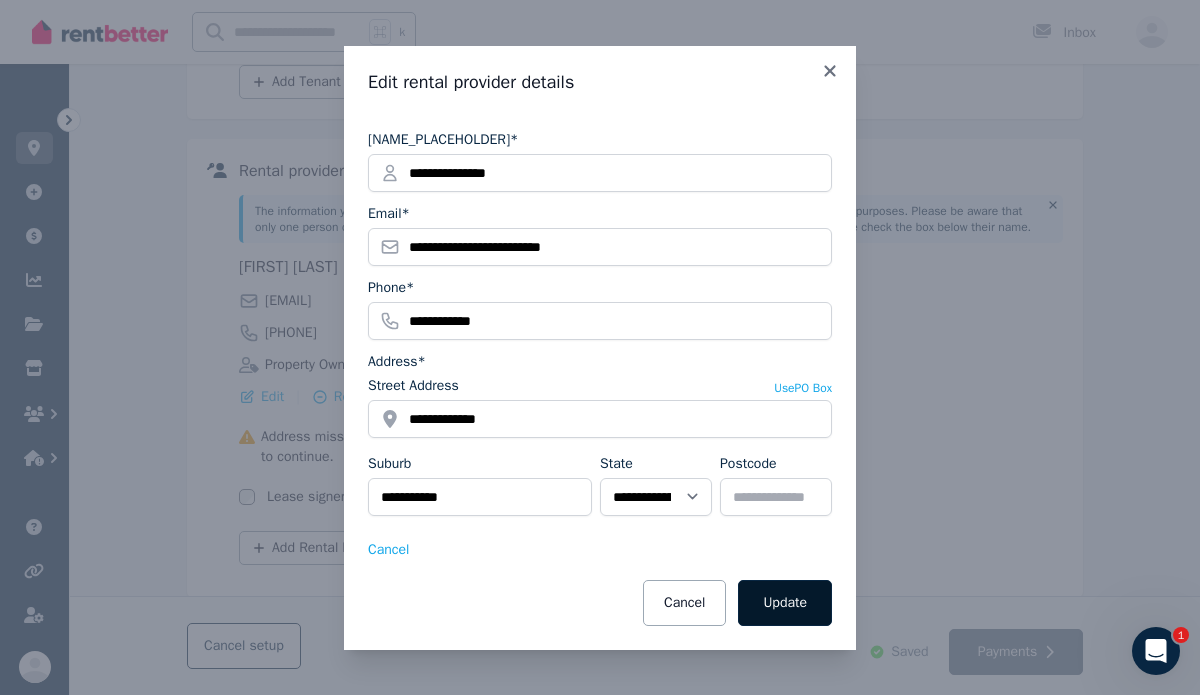 click on "Update" at bounding box center [785, 603] 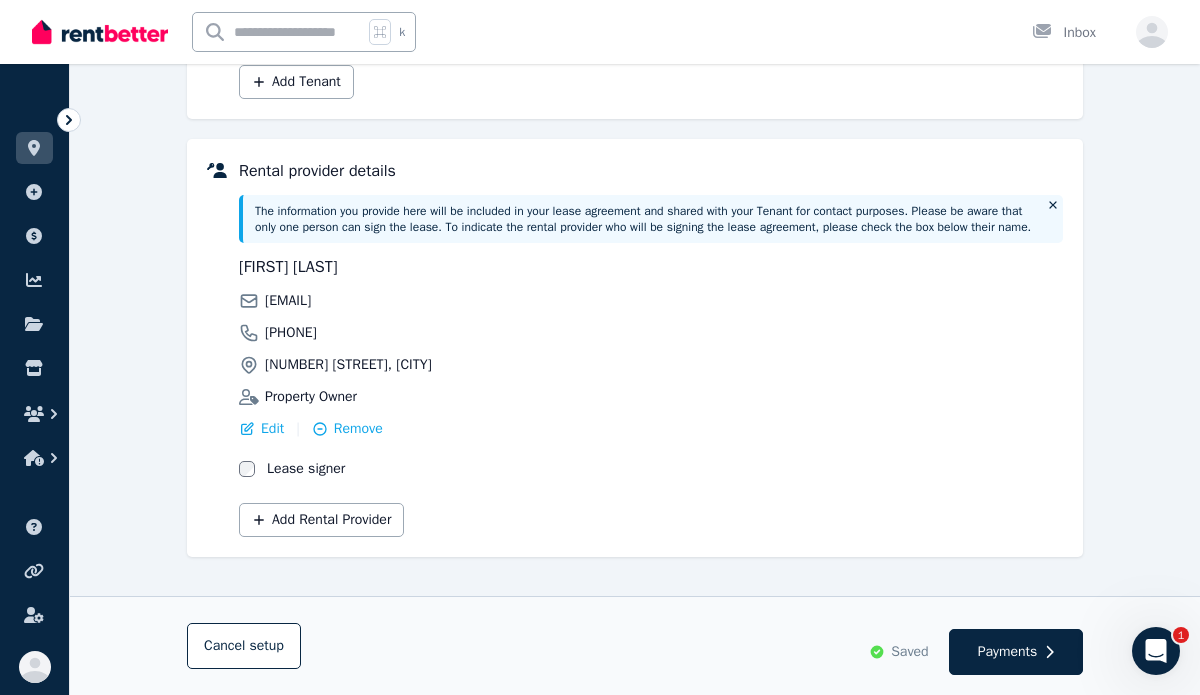 scroll, scrollTop: 484, scrollLeft: 0, axis: vertical 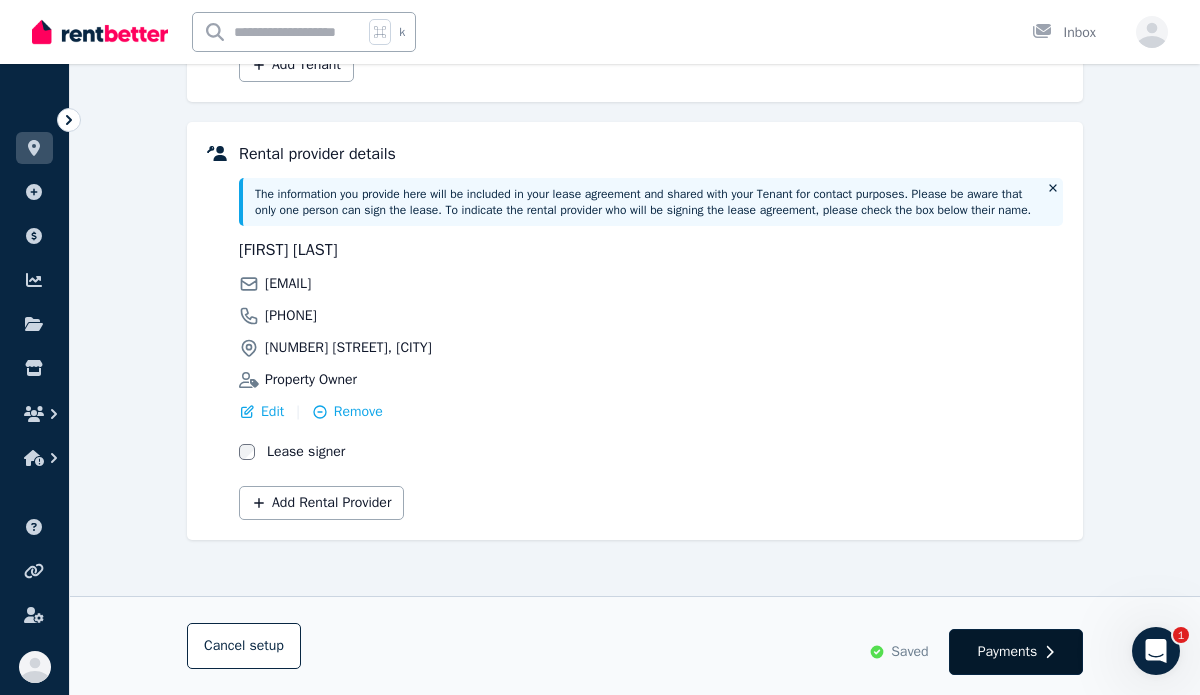 click on "Payments" at bounding box center (1008, 652) 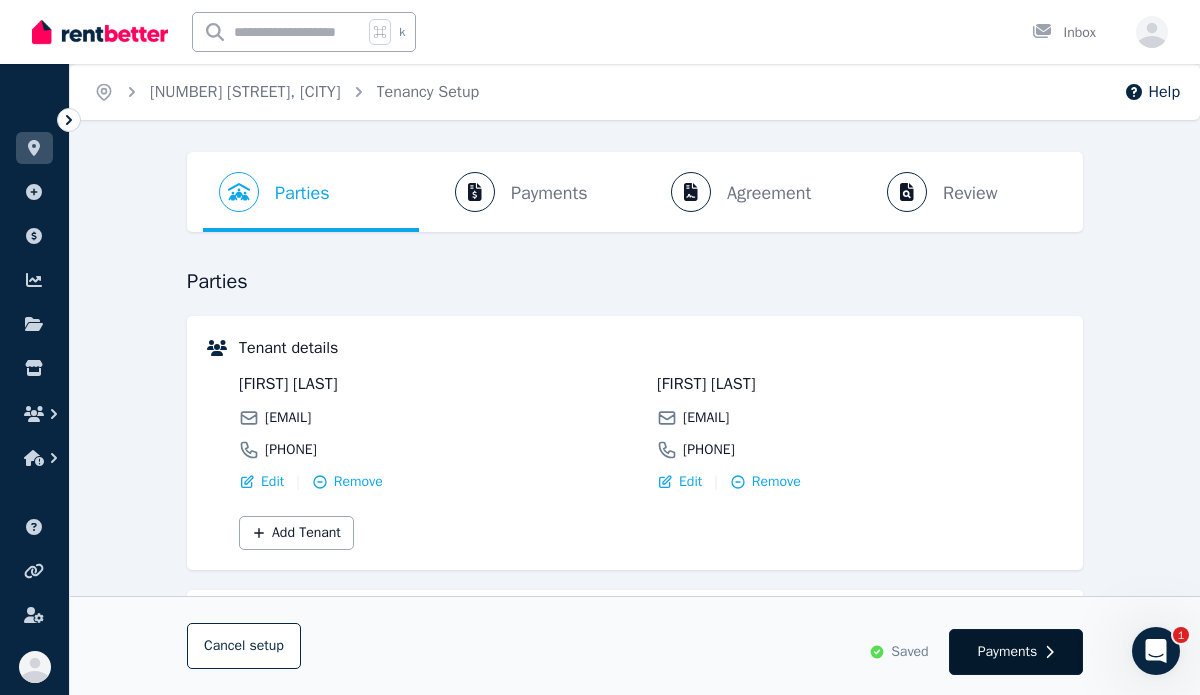 select on "*******" 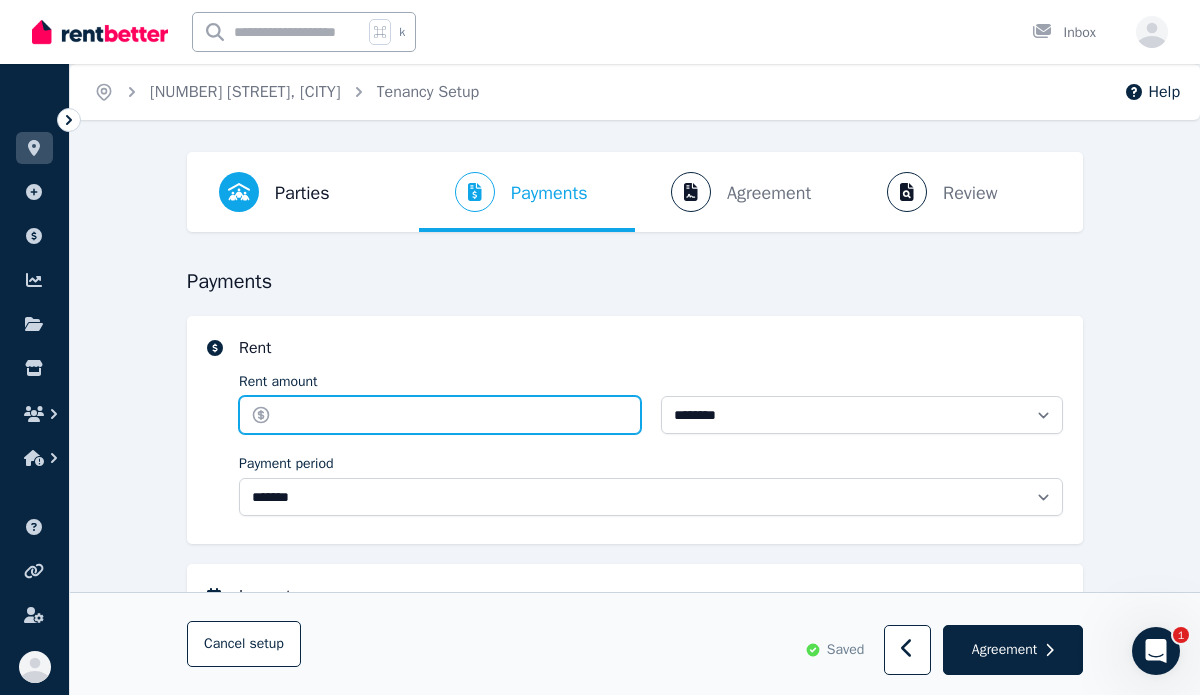 click on "Rent amount" at bounding box center (440, 415) 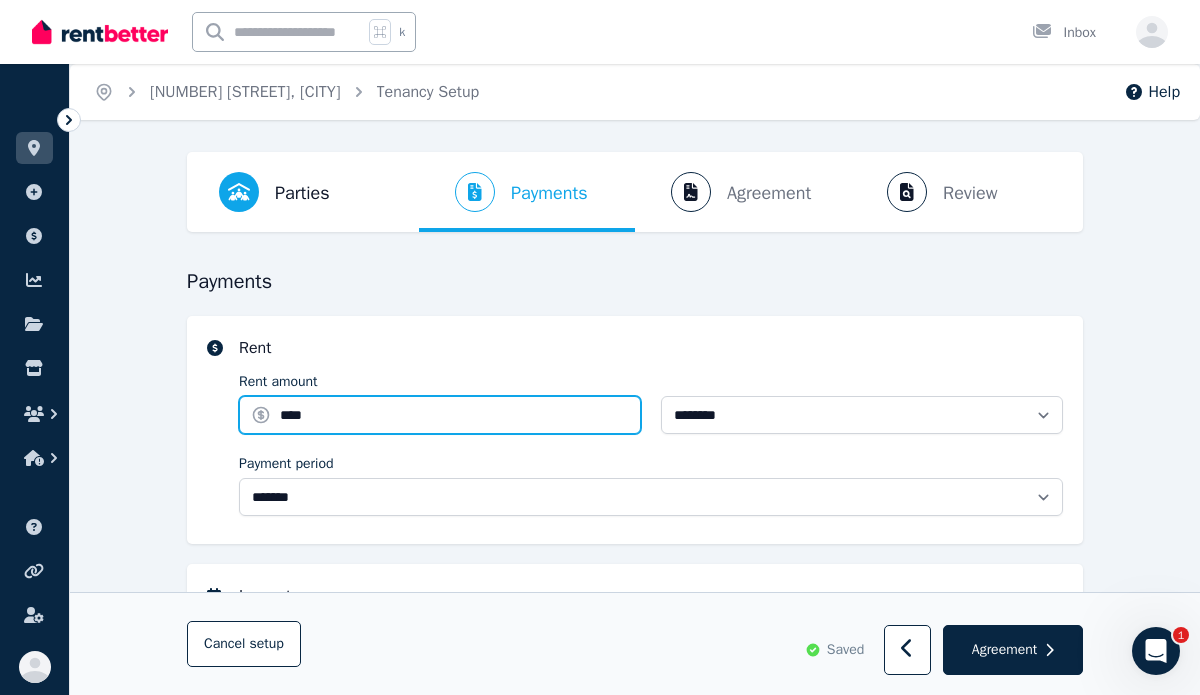 type on "****" 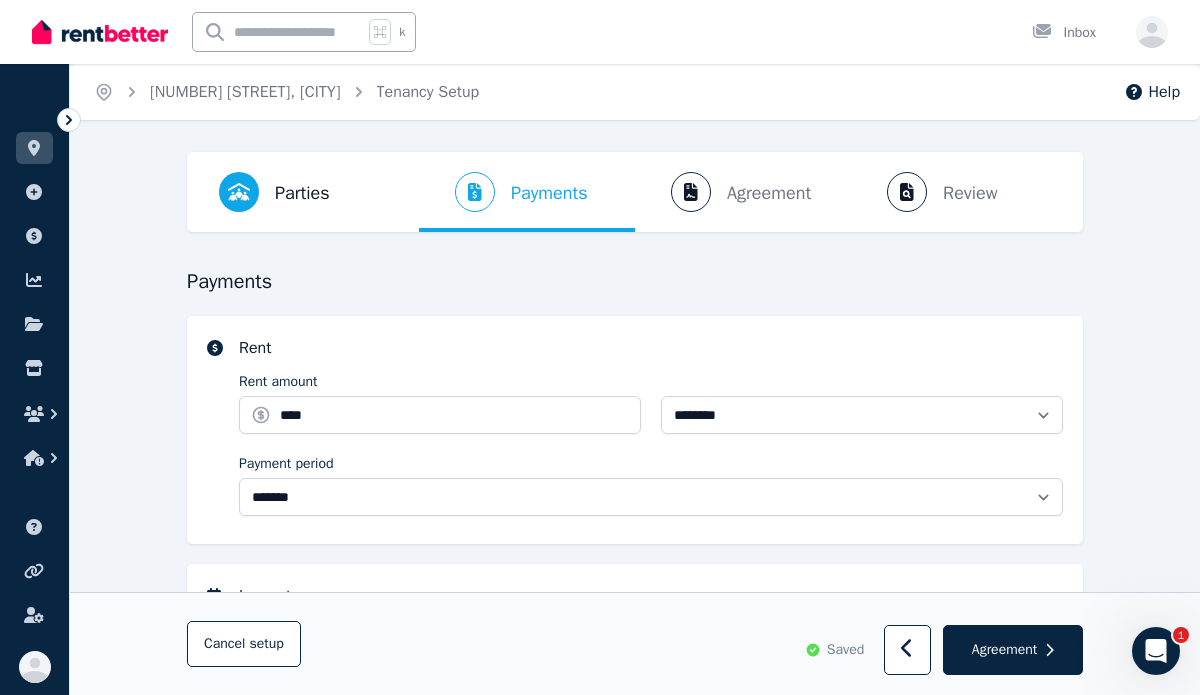 click on "Rent" at bounding box center (651, 348) 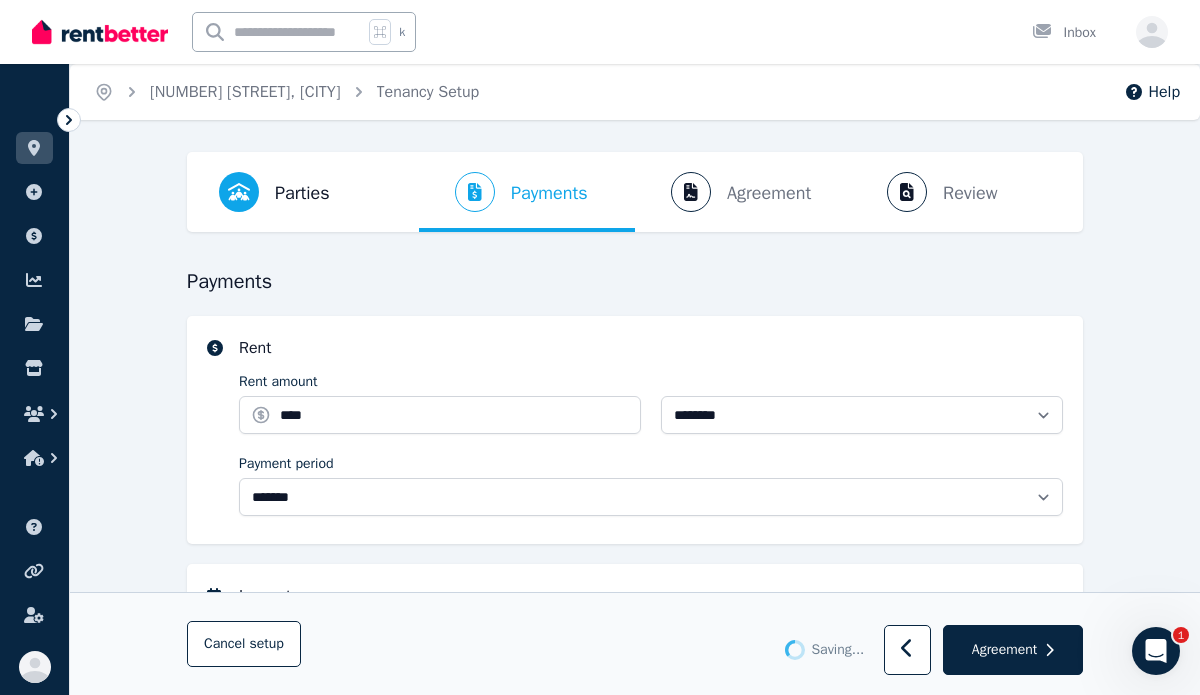 type 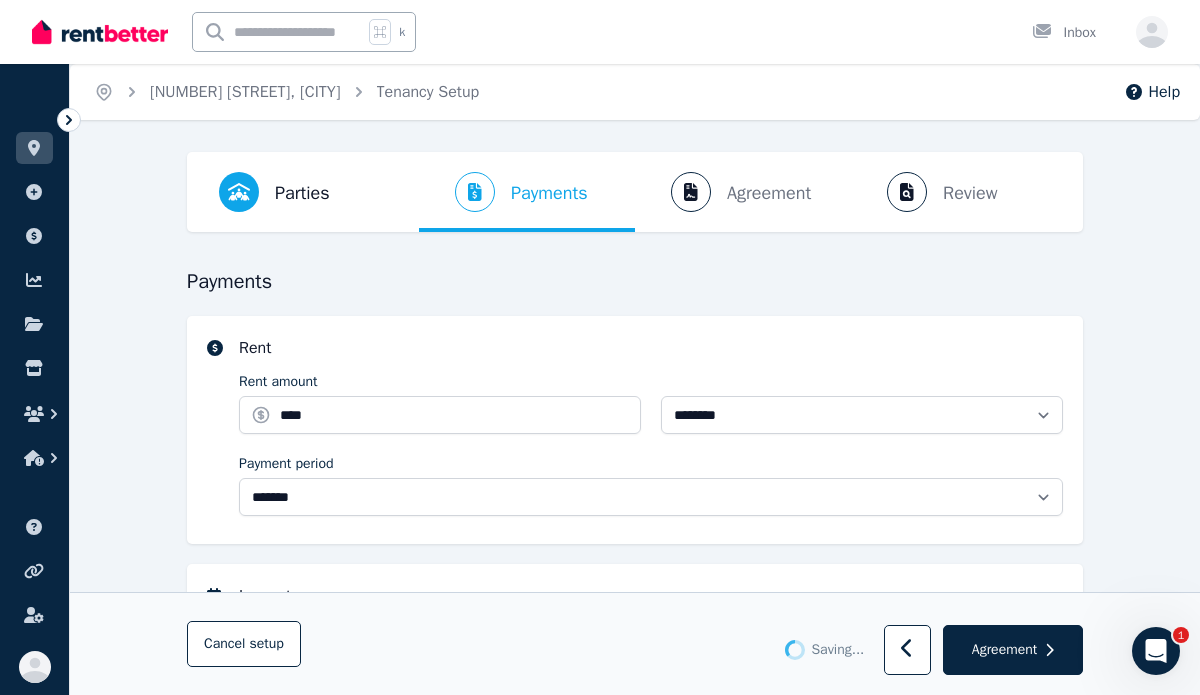 type on "**********" 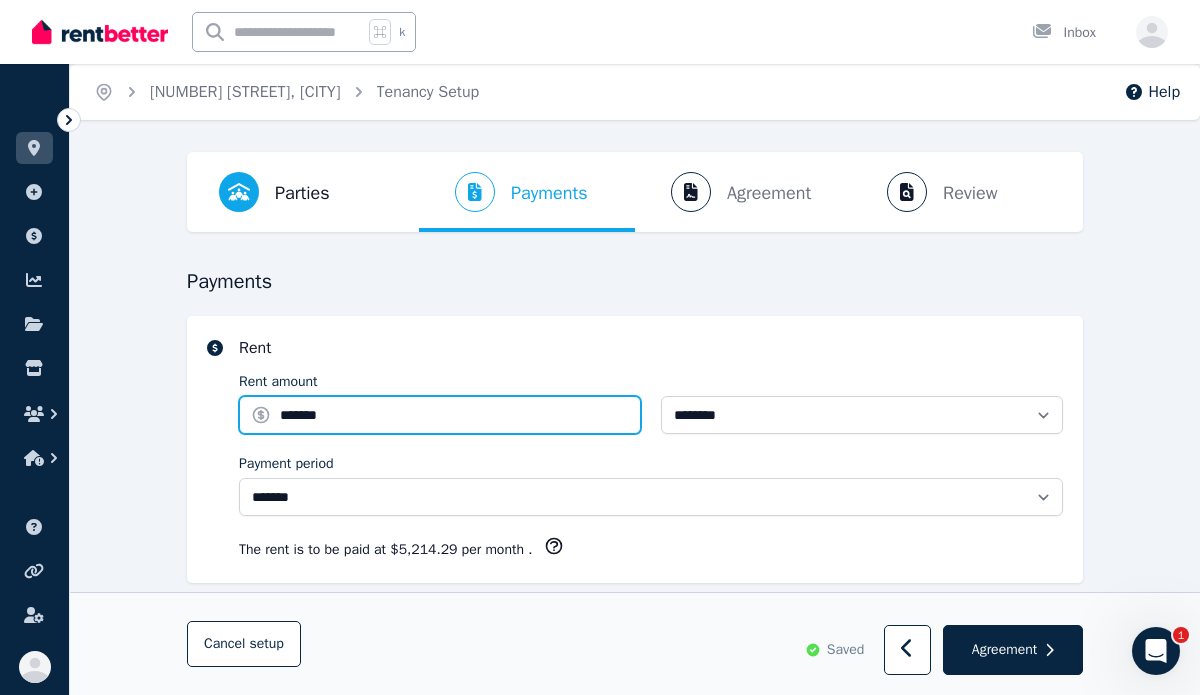 drag, startPoint x: 334, startPoint y: 411, endPoint x: 268, endPoint y: 413, distance: 66.0303 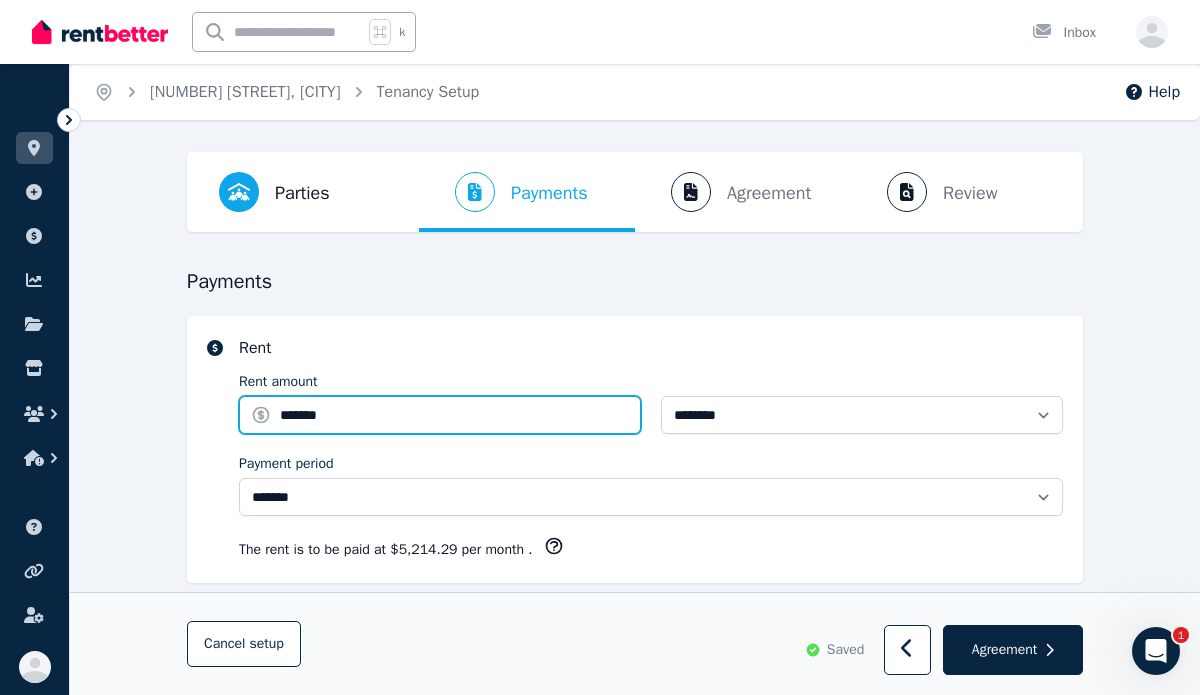 click on "*******" at bounding box center (440, 415) 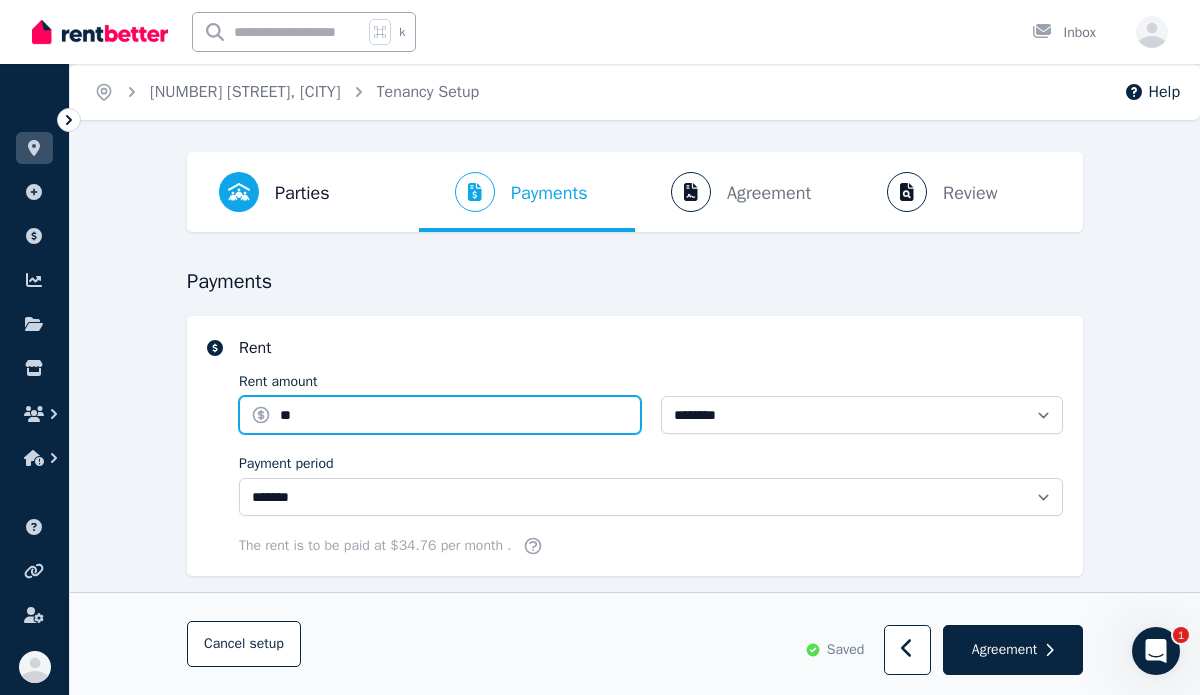 type on "*" 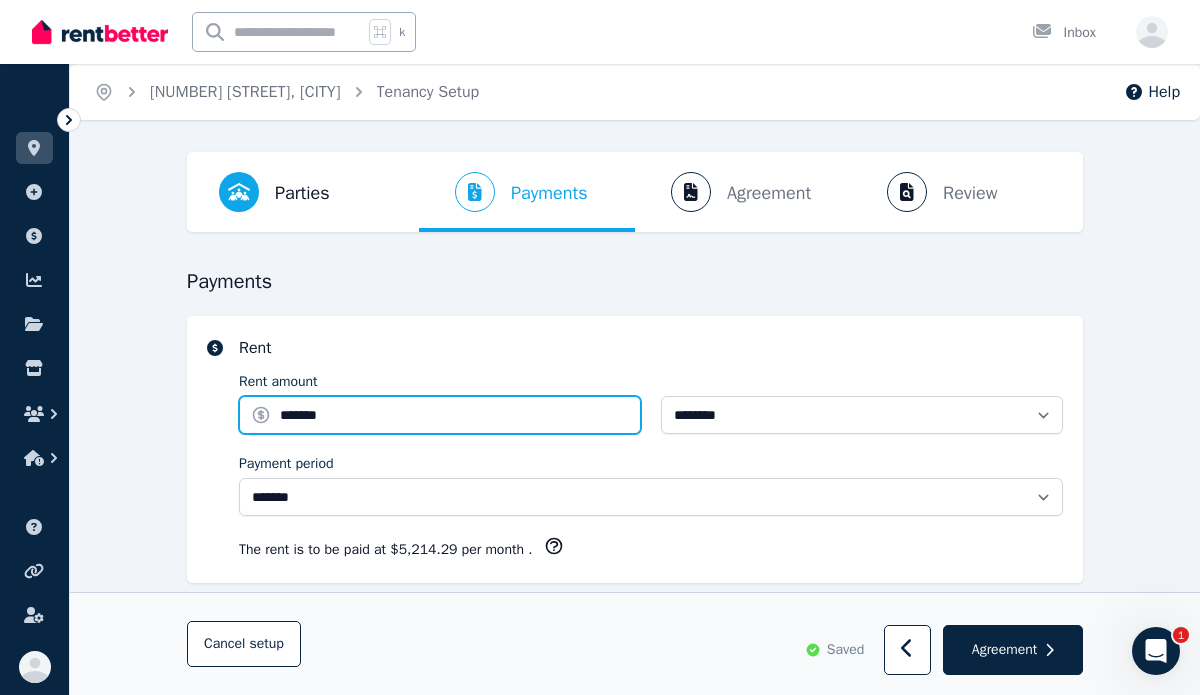 drag, startPoint x: 341, startPoint y: 419, endPoint x: 281, endPoint y: 412, distance: 60.40695 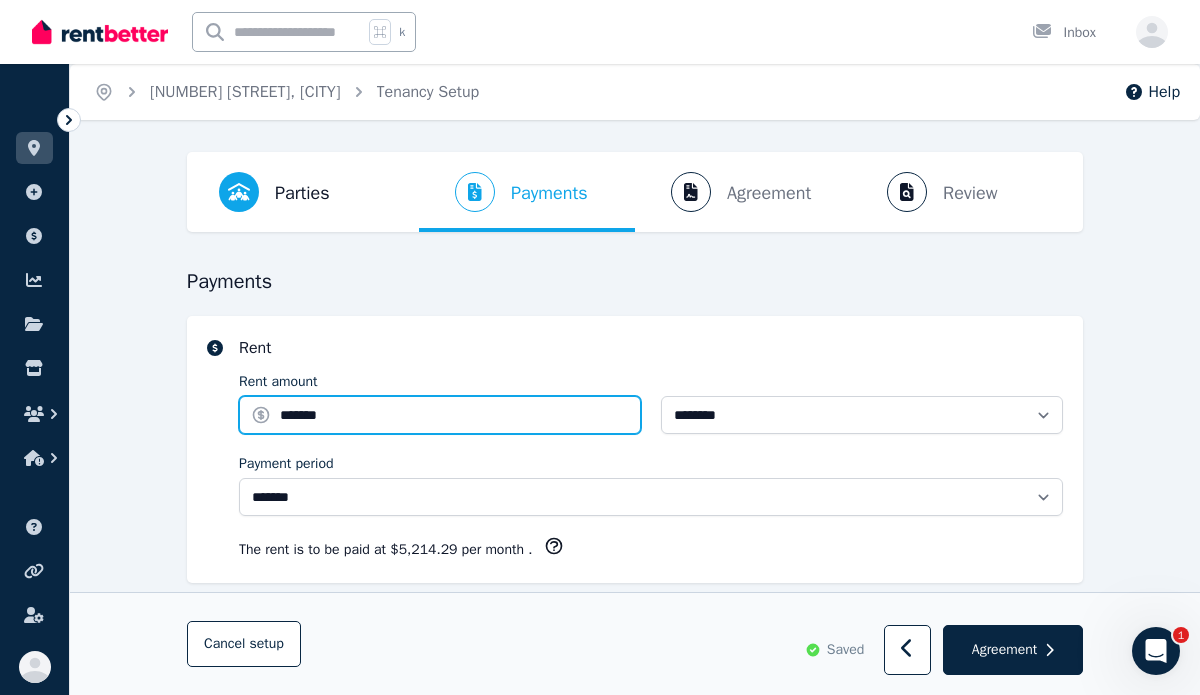 click on "*******" at bounding box center (440, 415) 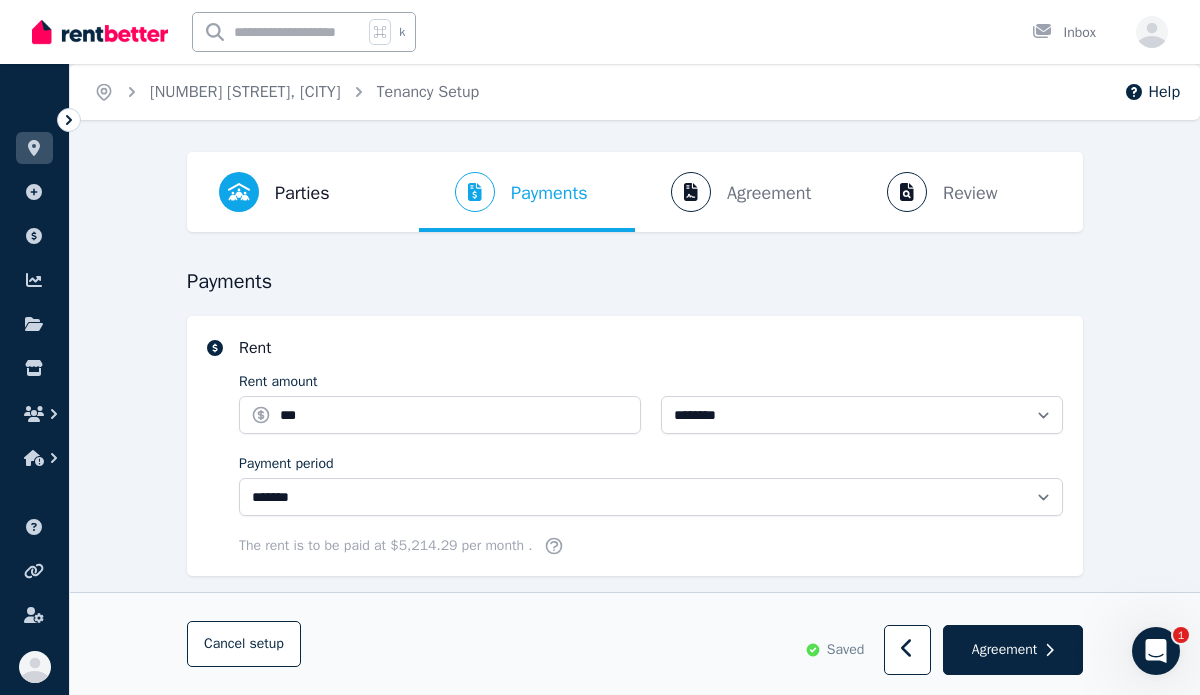click on "Rent" at bounding box center [651, 348] 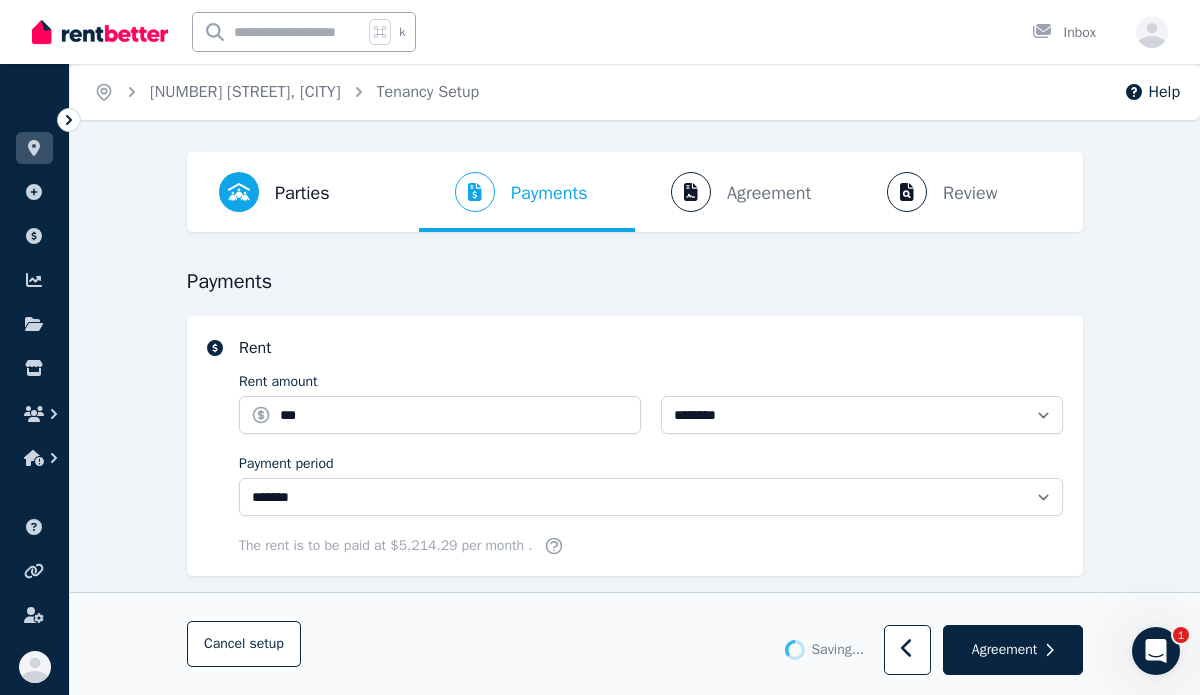 type on "******" 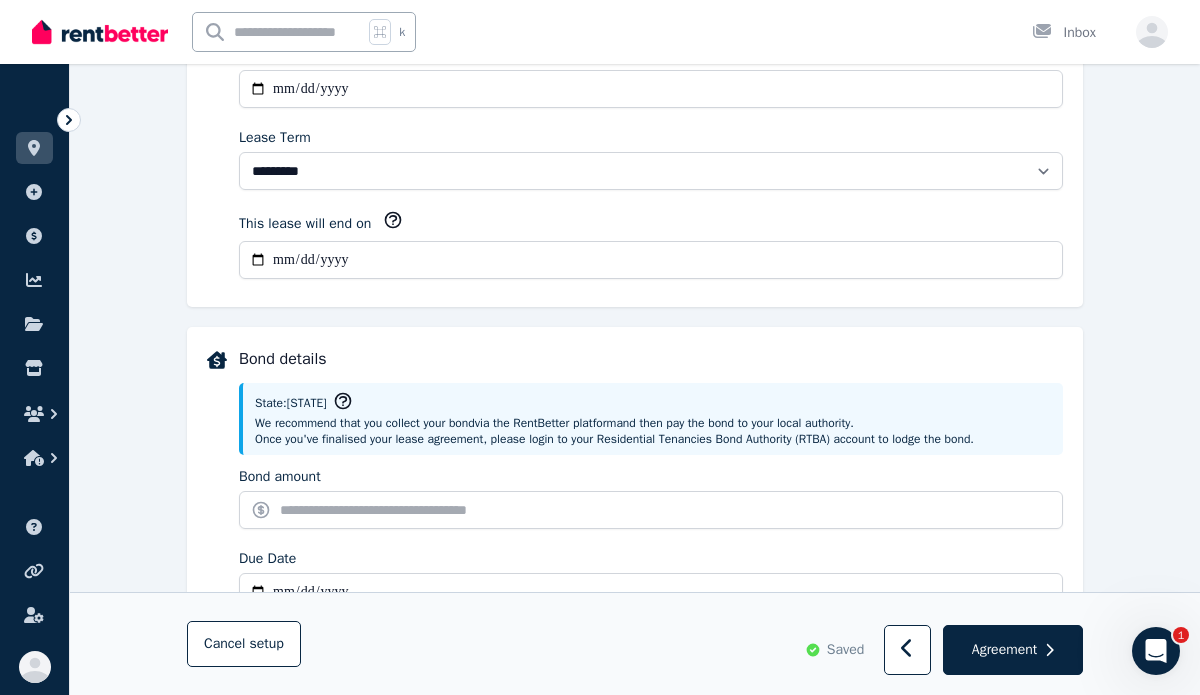 scroll, scrollTop: 680, scrollLeft: 0, axis: vertical 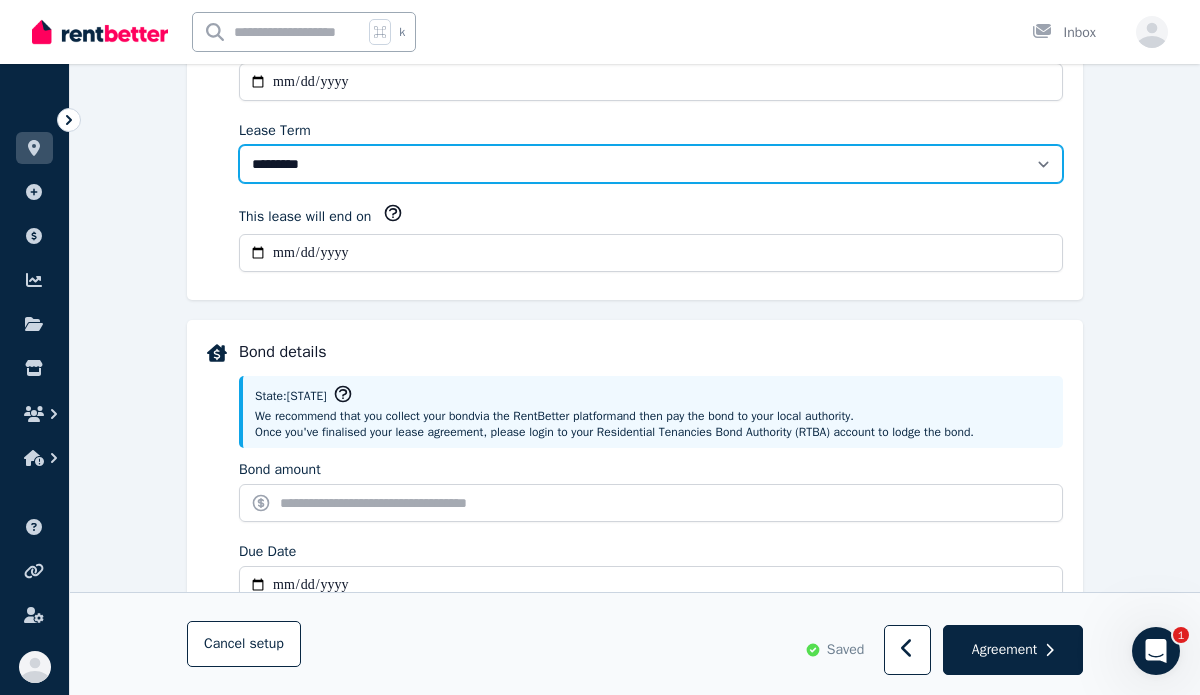 click on "******** ******** ********* ******* ******* ******* ******* ***** ********" at bounding box center [651, 164] 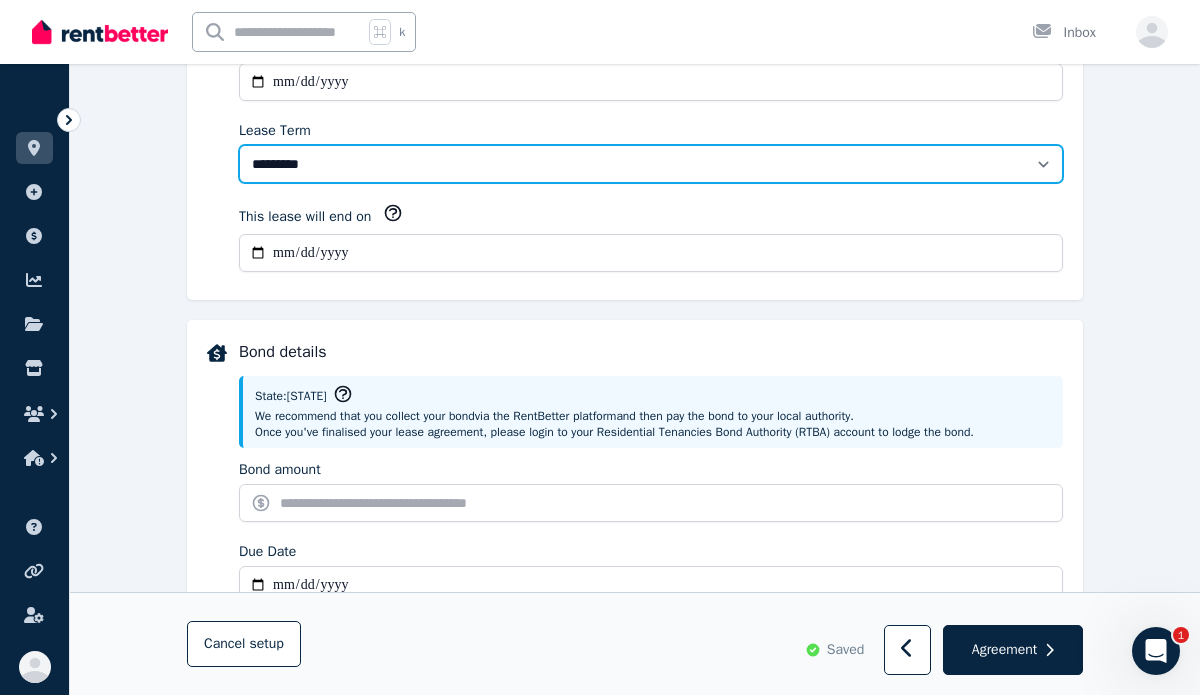 click on "******** ******** ********* ******* ******* ******* ******* ***** ********" at bounding box center (651, 164) 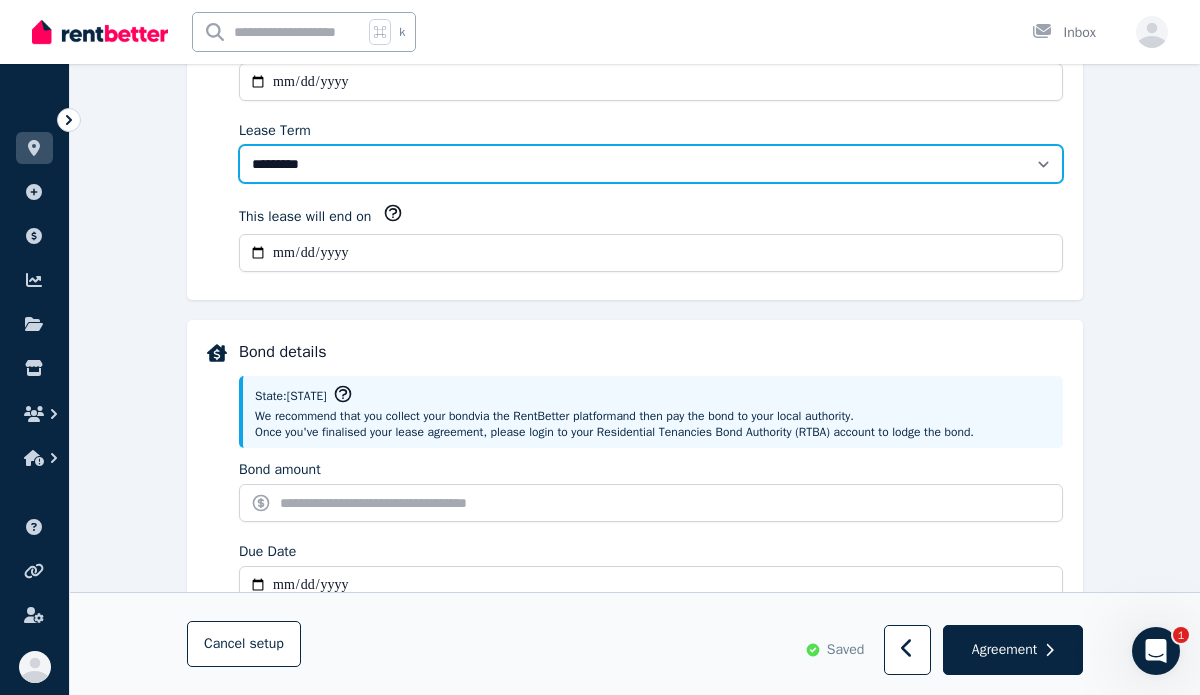 select on "**********" 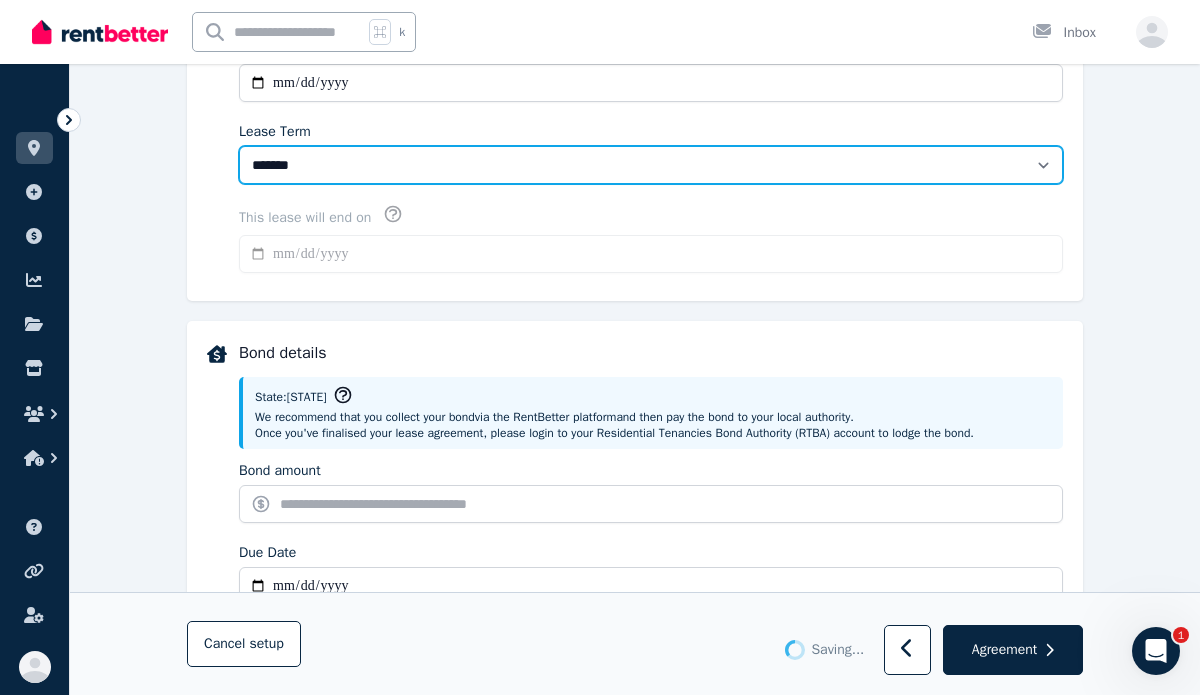 scroll, scrollTop: 683, scrollLeft: 0, axis: vertical 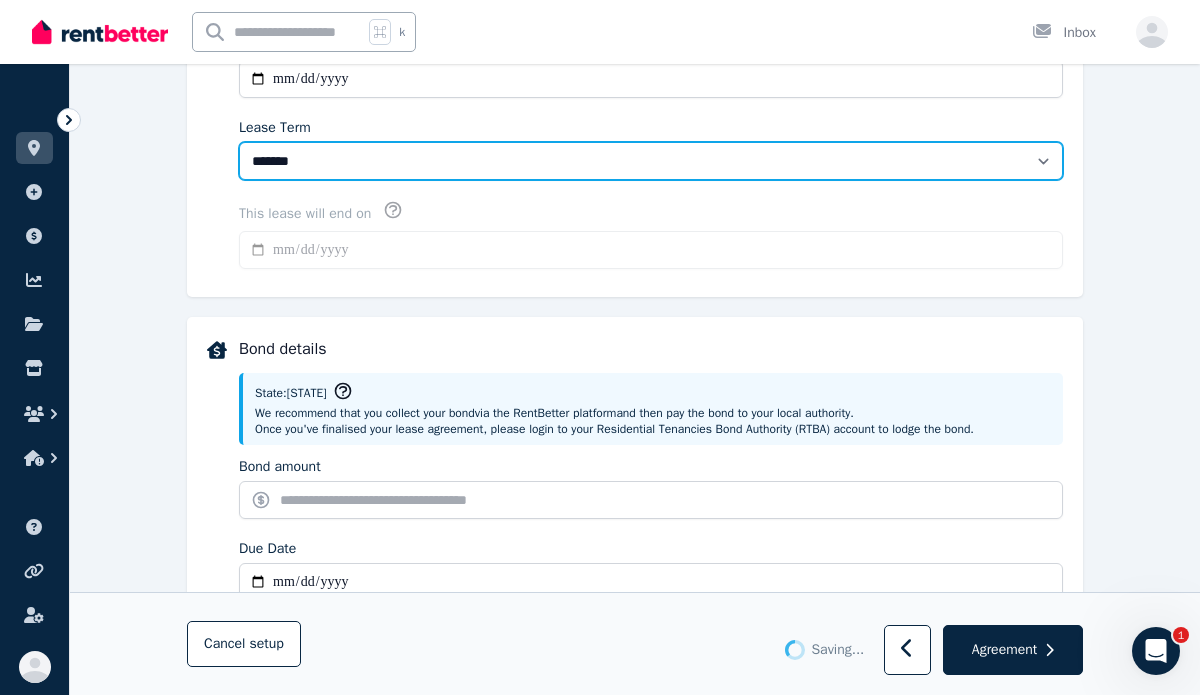 type on "**********" 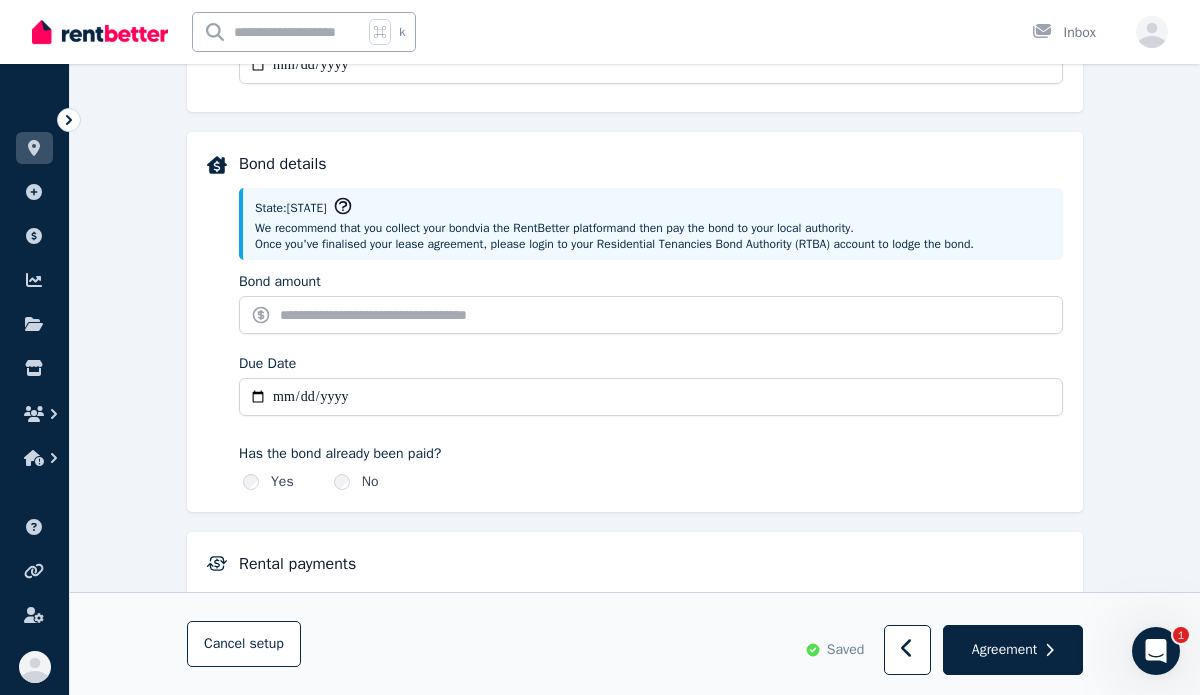 scroll, scrollTop: 875, scrollLeft: 0, axis: vertical 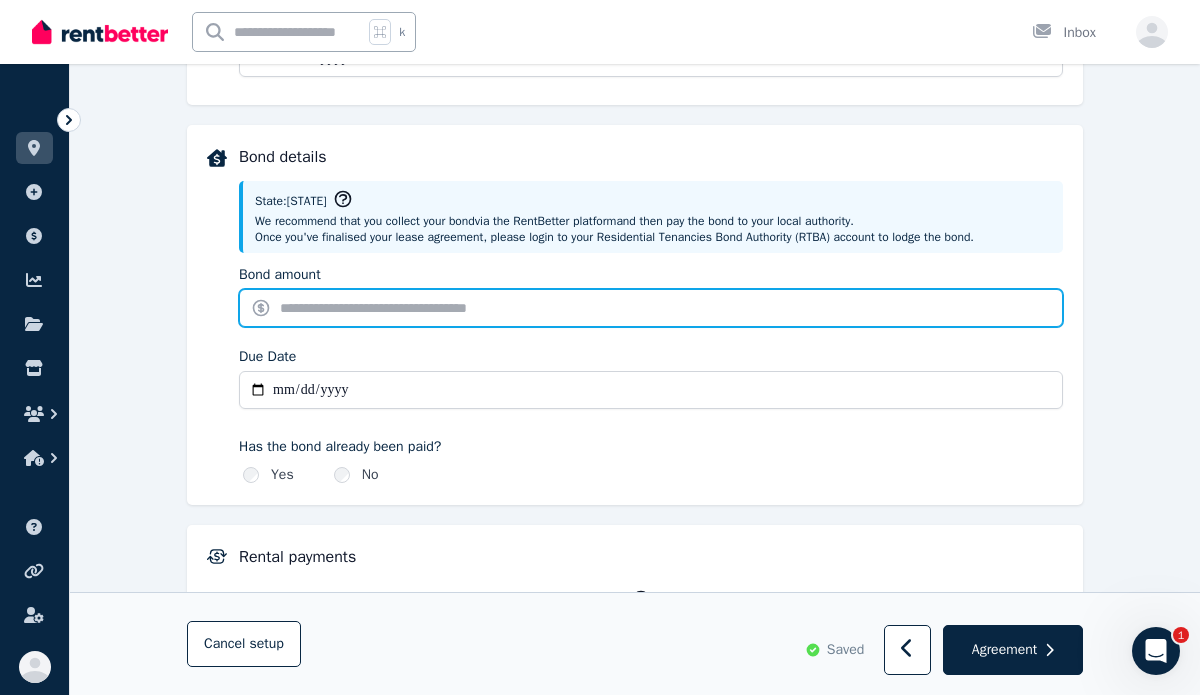 click on "Bond amount" at bounding box center [651, 308] 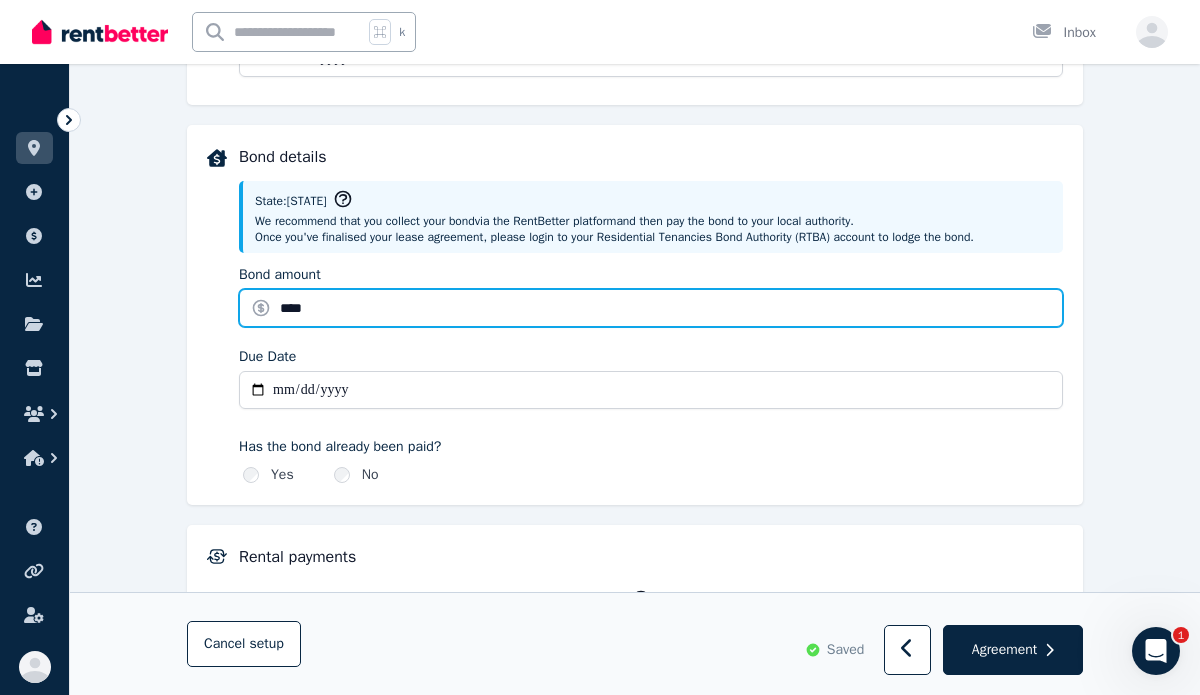 type on "****" 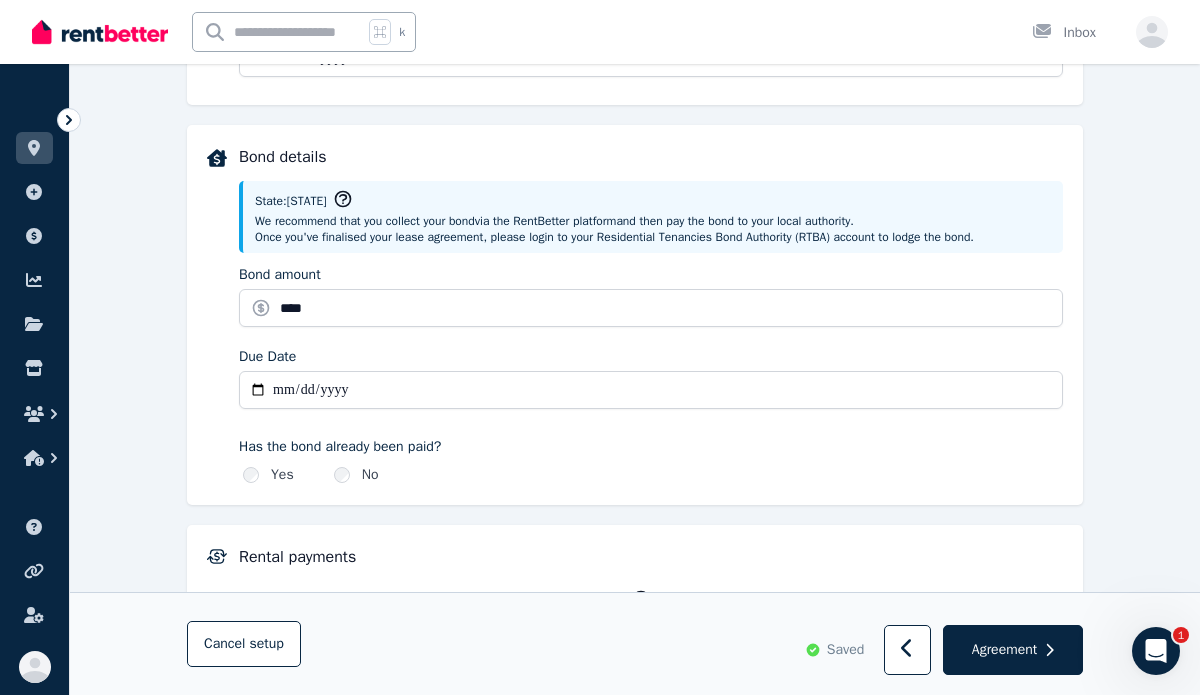 click on "Due Date" at bounding box center [651, 390] 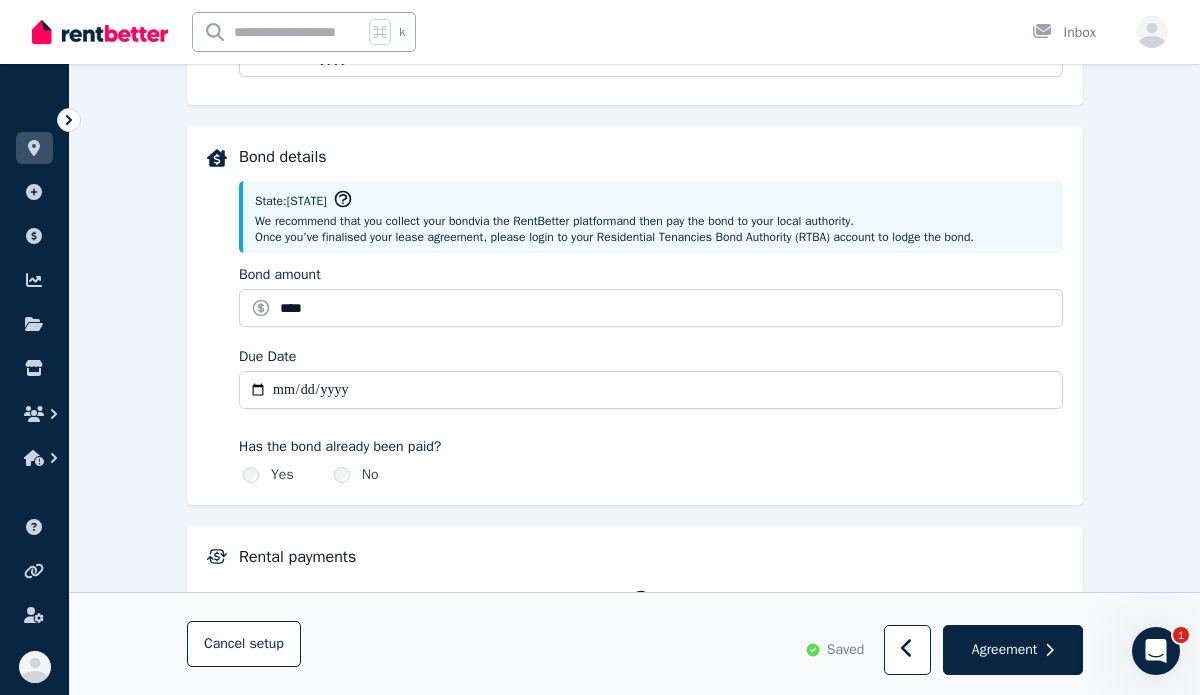 click on "Due Date" at bounding box center (651, 390) 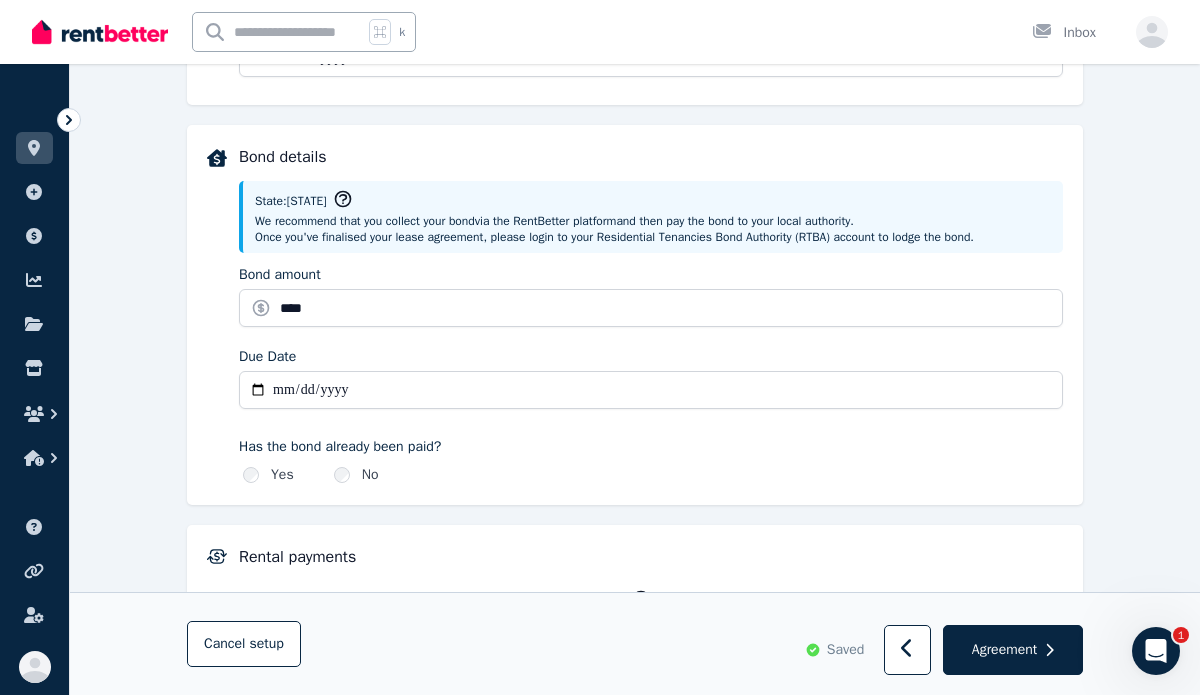 type on "**********" 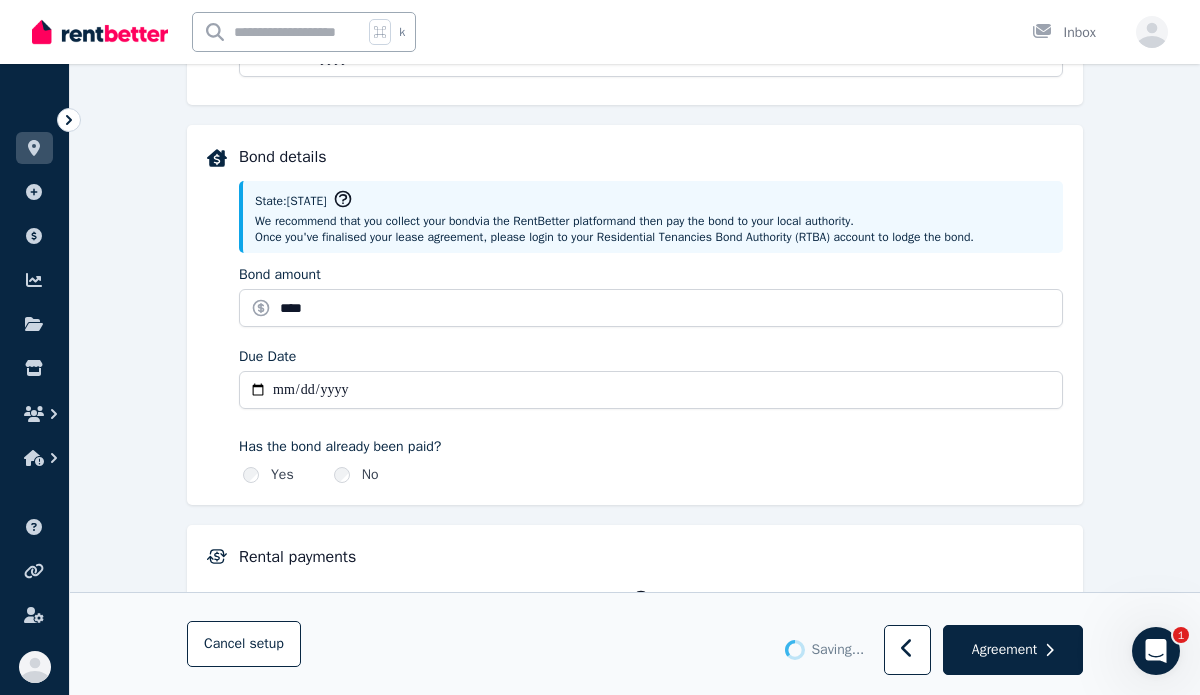 type 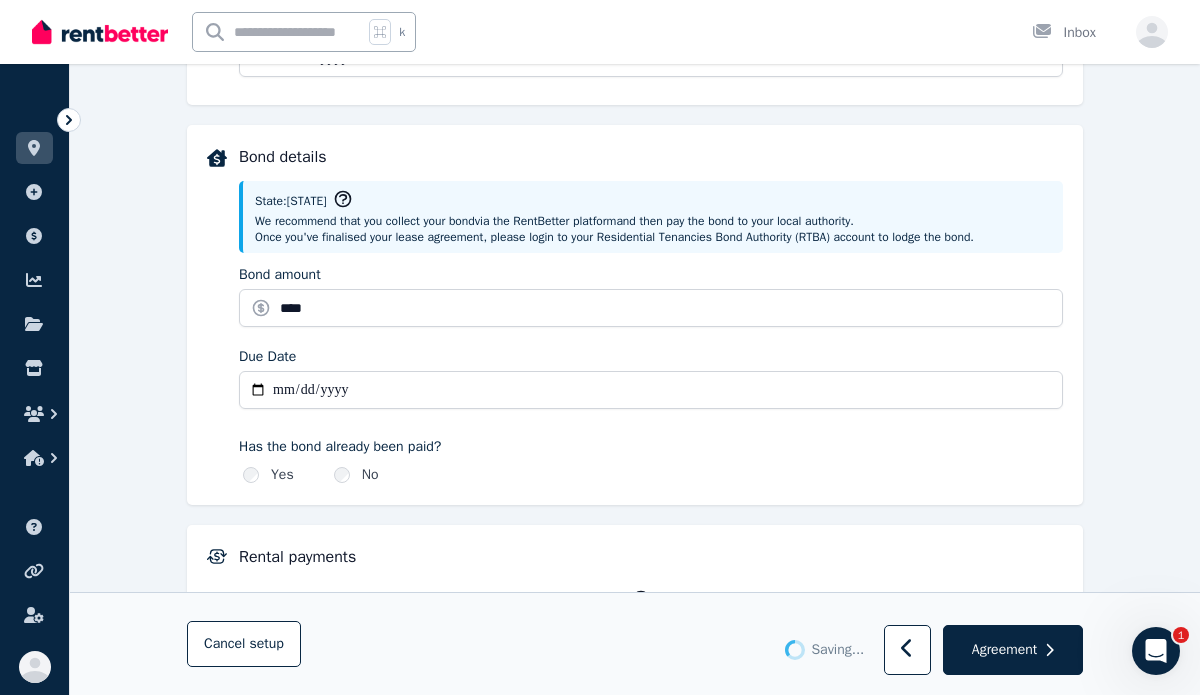 type 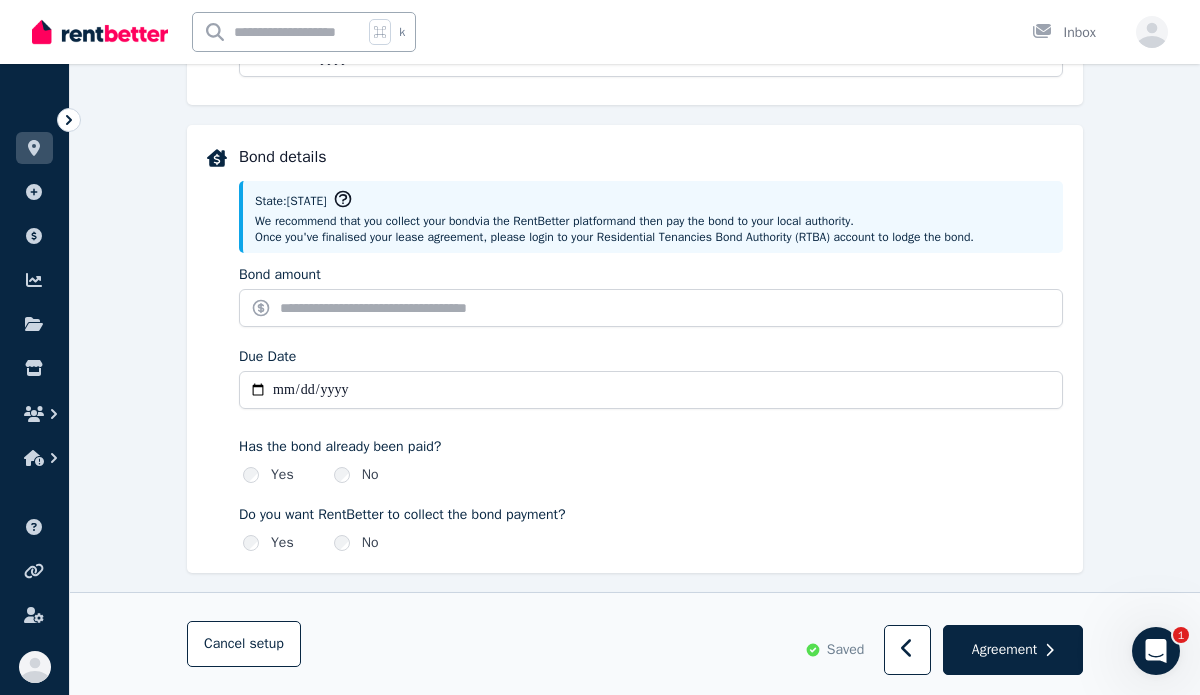 type on "*******" 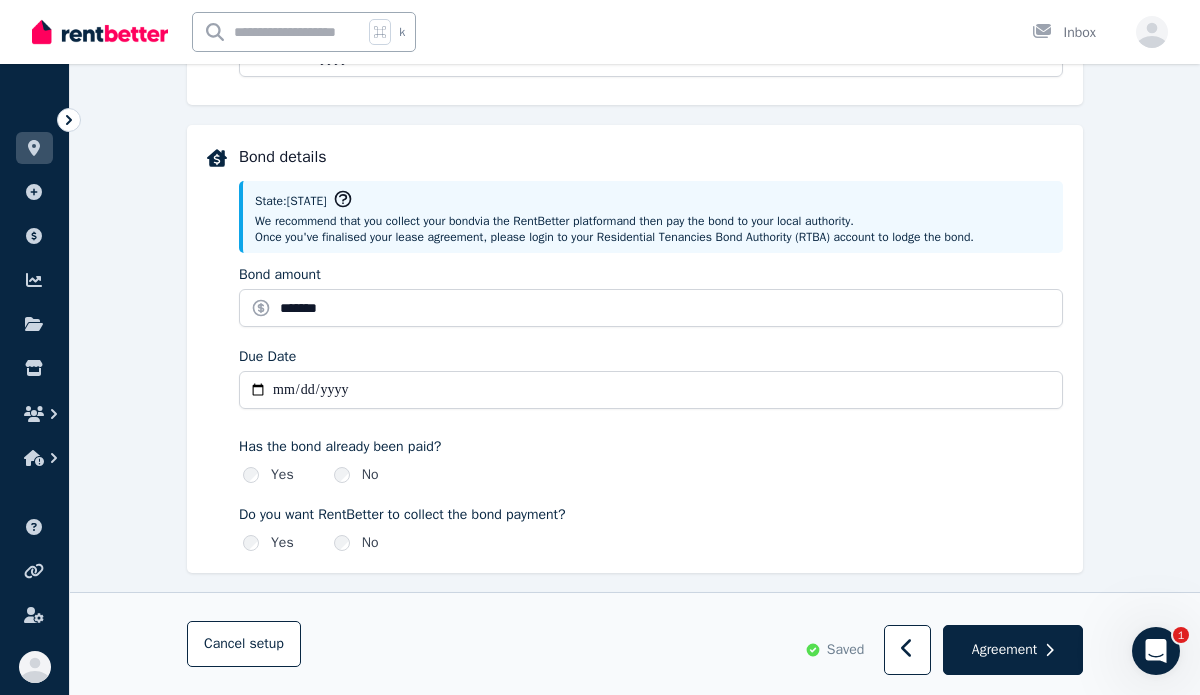 type on "**********" 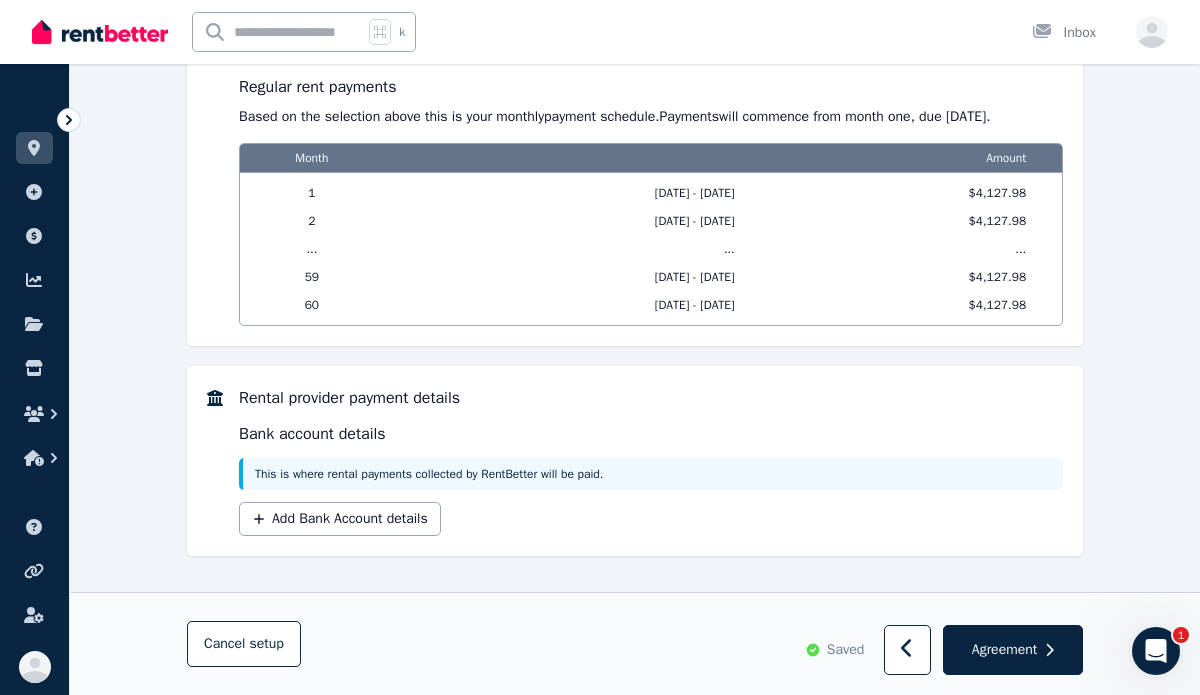 scroll, scrollTop: 1735, scrollLeft: 0, axis: vertical 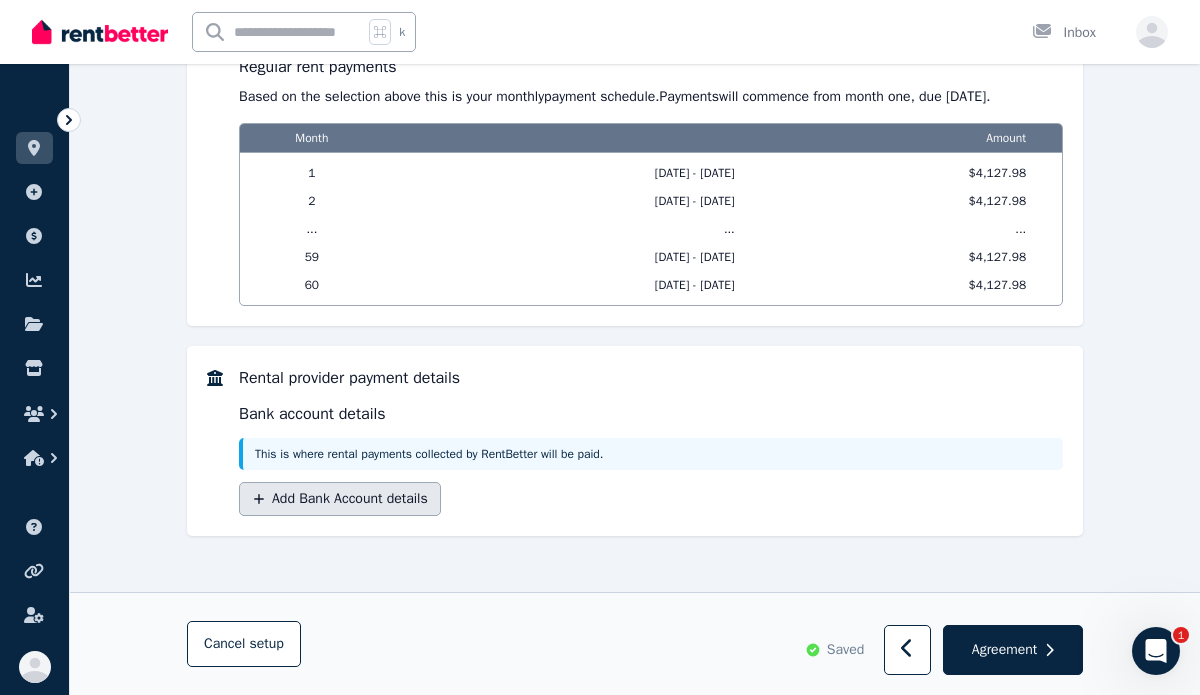 click on "Add Bank Account details" at bounding box center (340, 499) 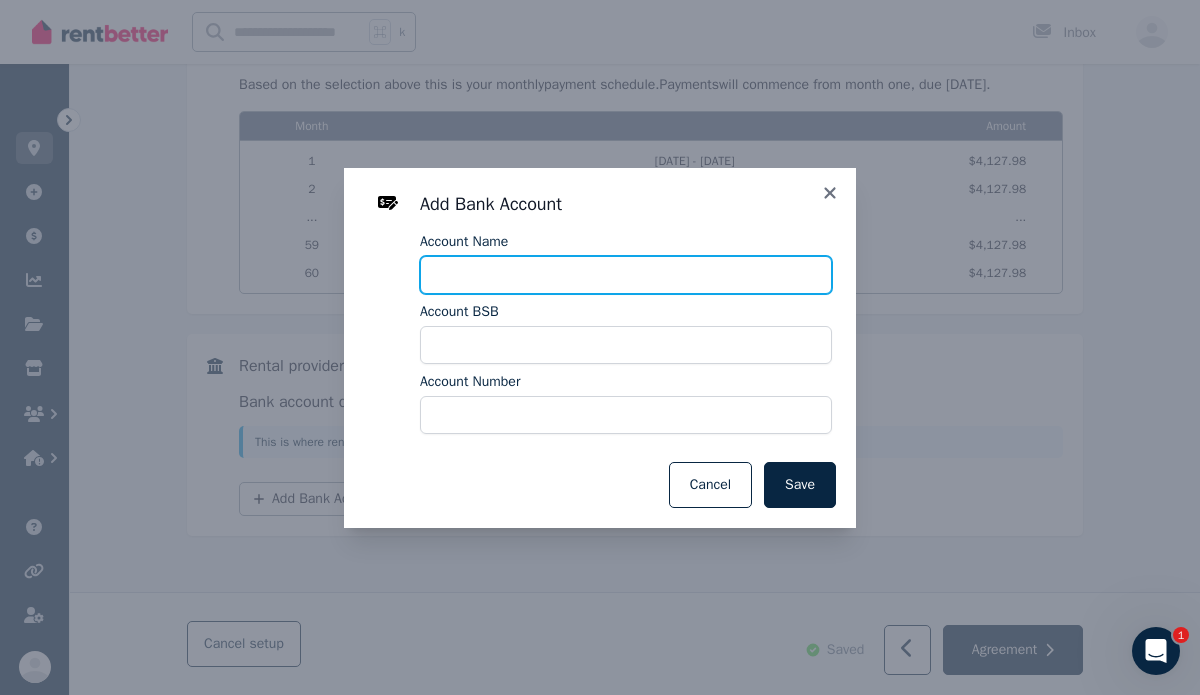 click on "Account Name" at bounding box center (626, 275) 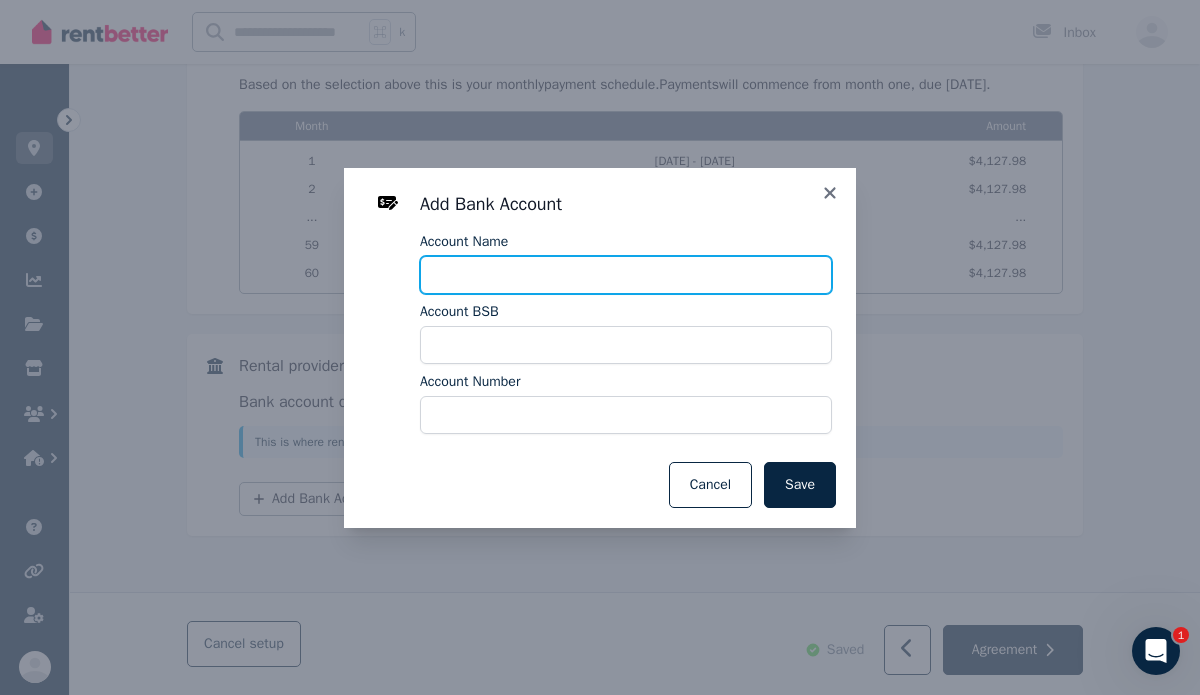 type on "**********" 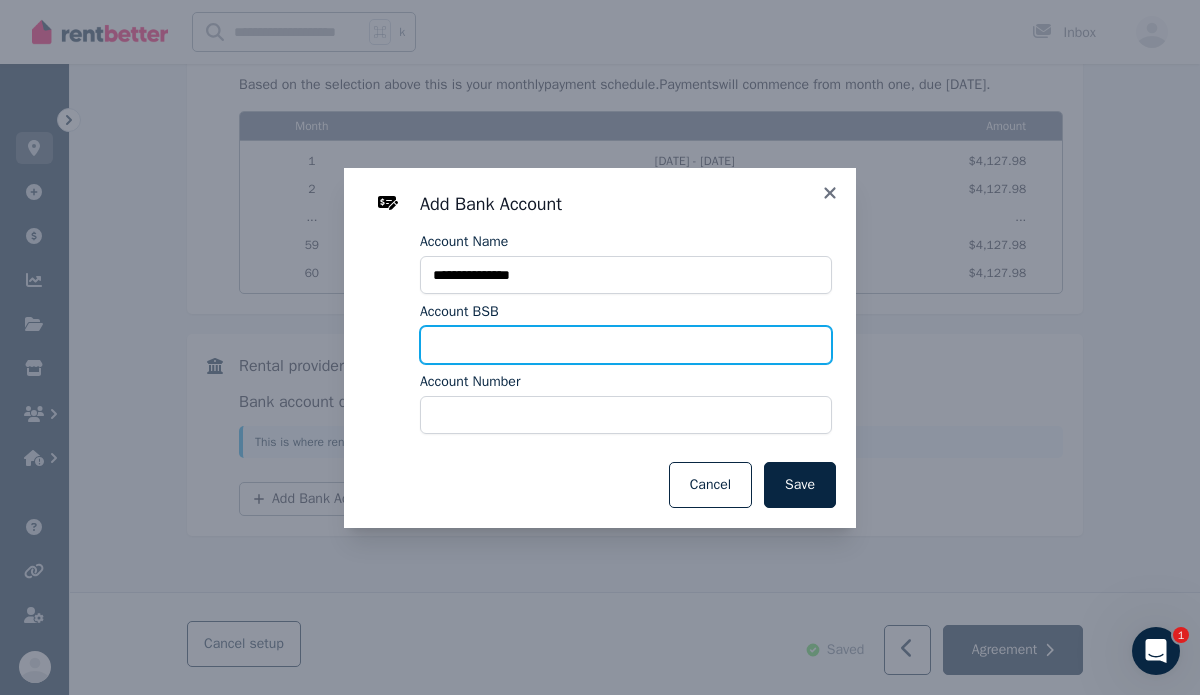 click on "Account BSB" at bounding box center [626, 345] 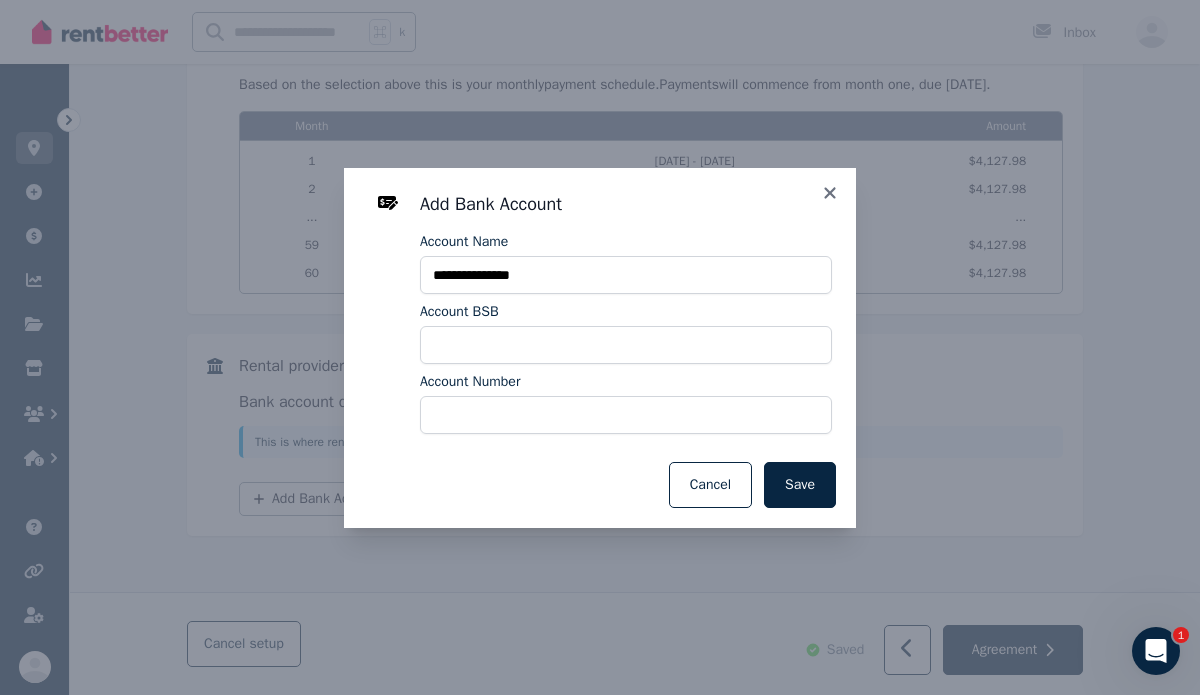 click on "**********" at bounding box center (600, 347) 